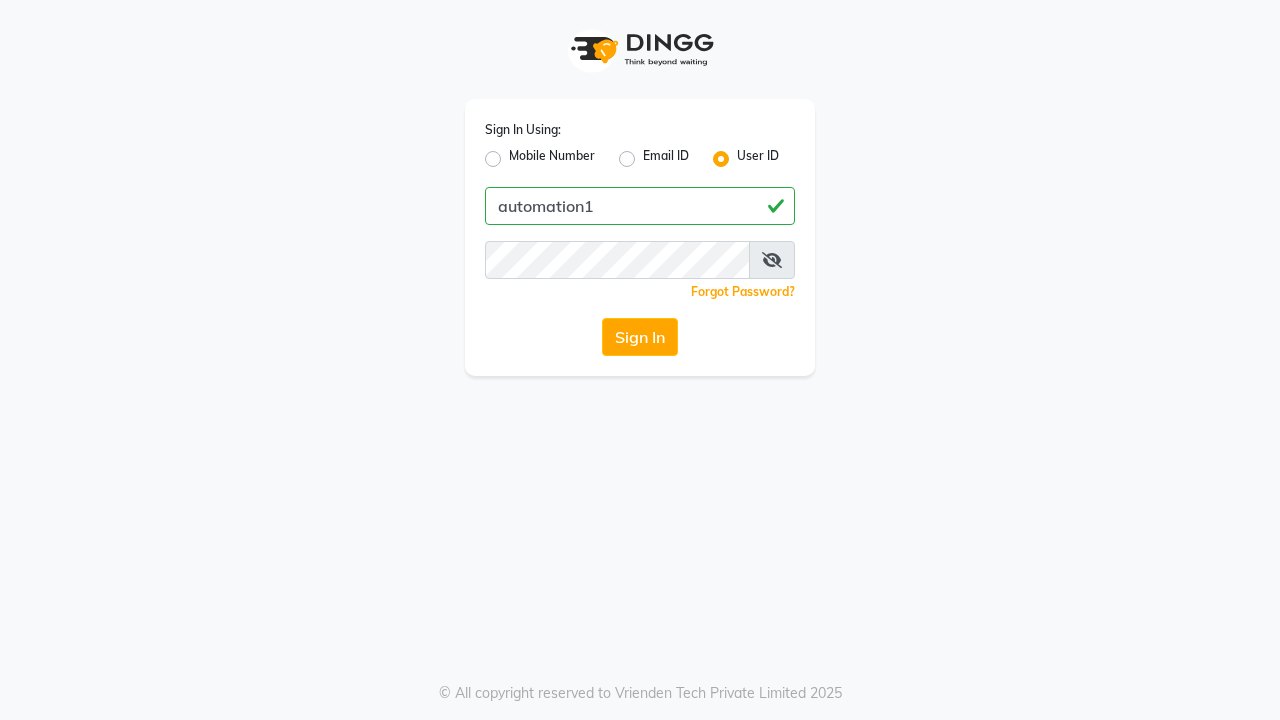scroll, scrollTop: 0, scrollLeft: 0, axis: both 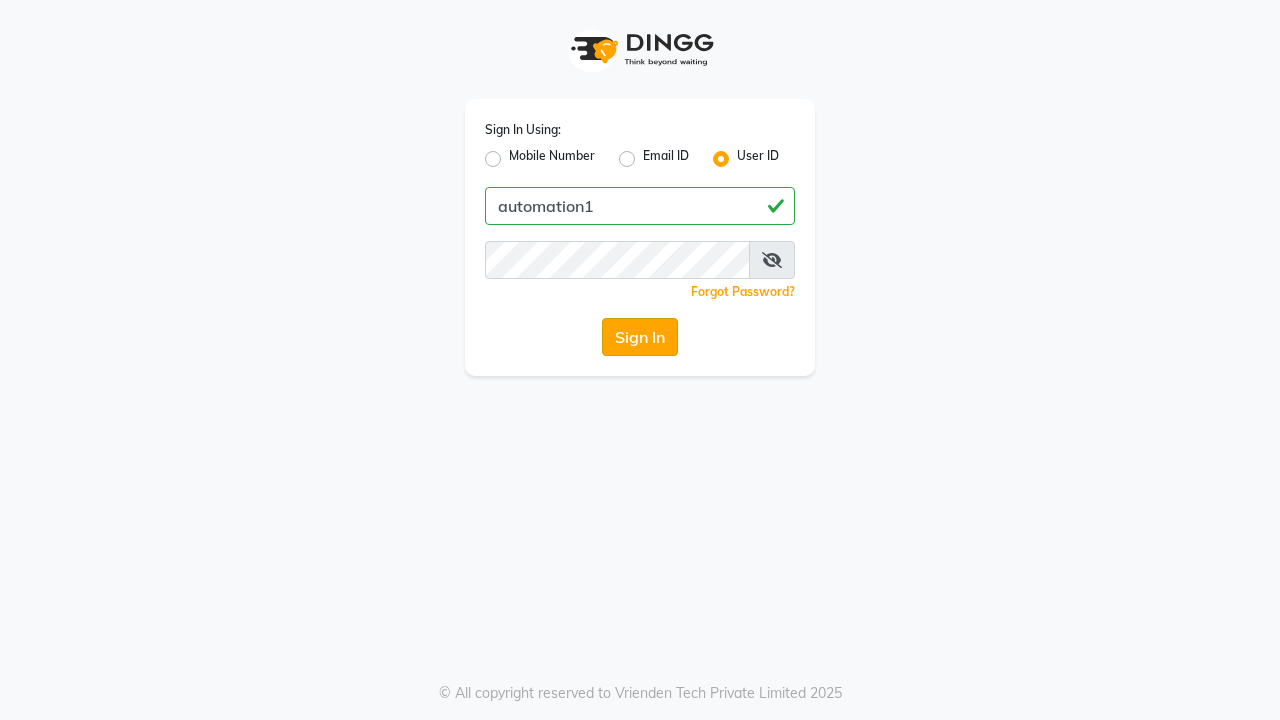 click on "Sign In" 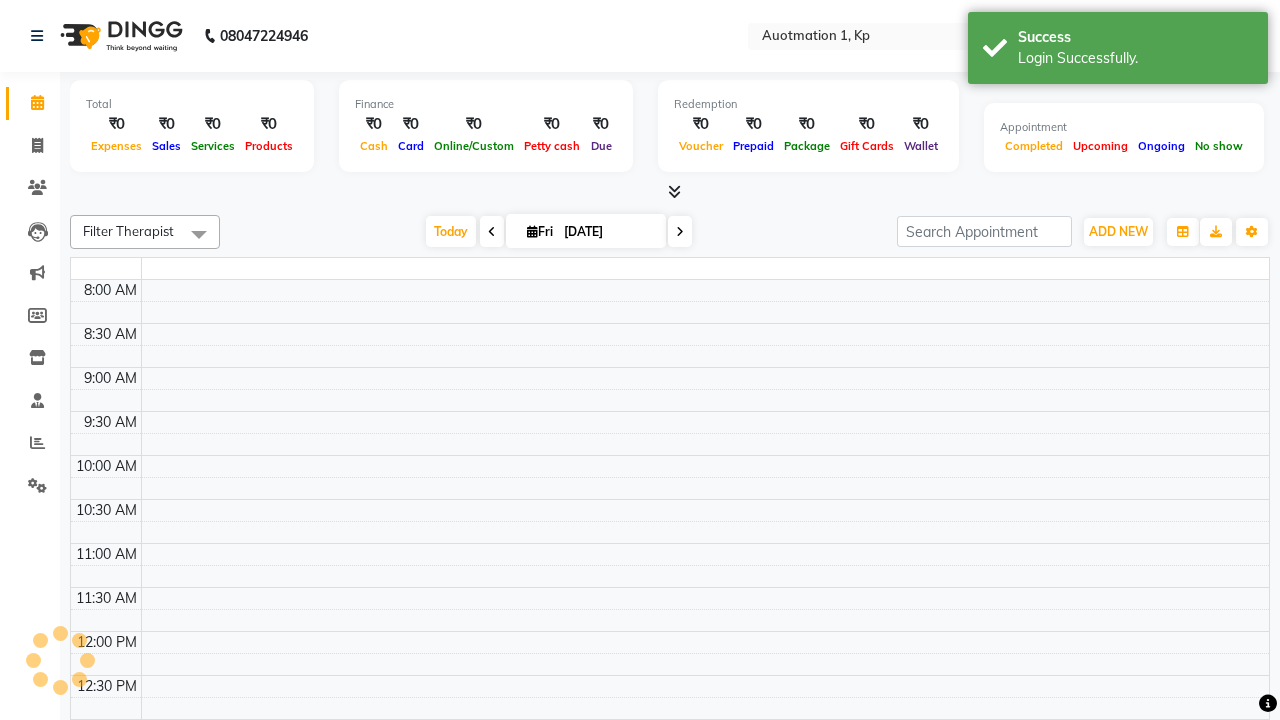 select on "en" 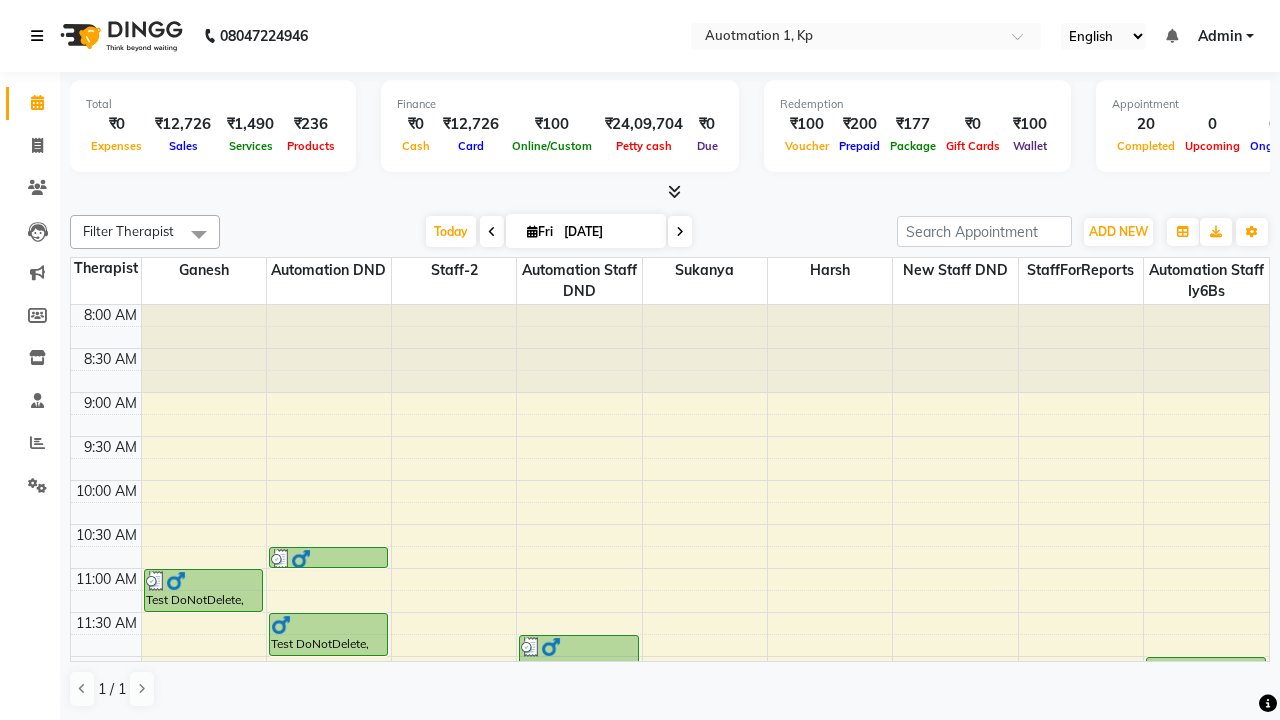 click at bounding box center (37, 36) 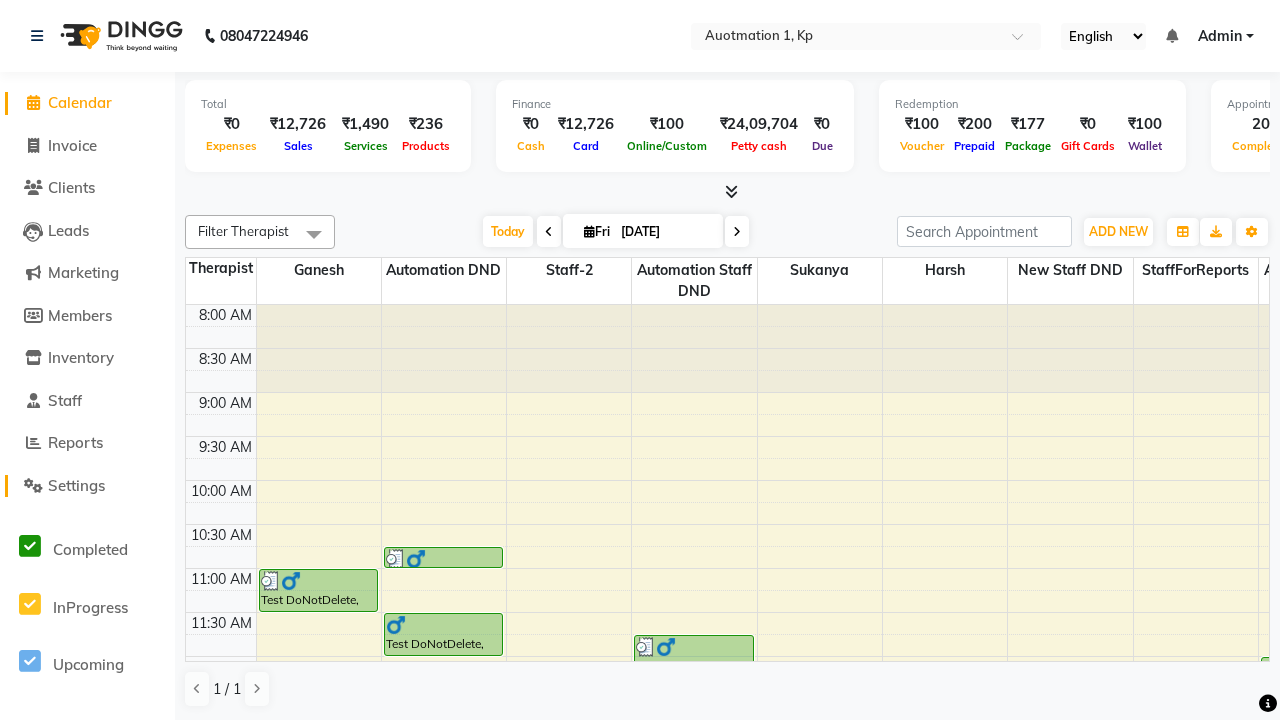 click on "Settings" 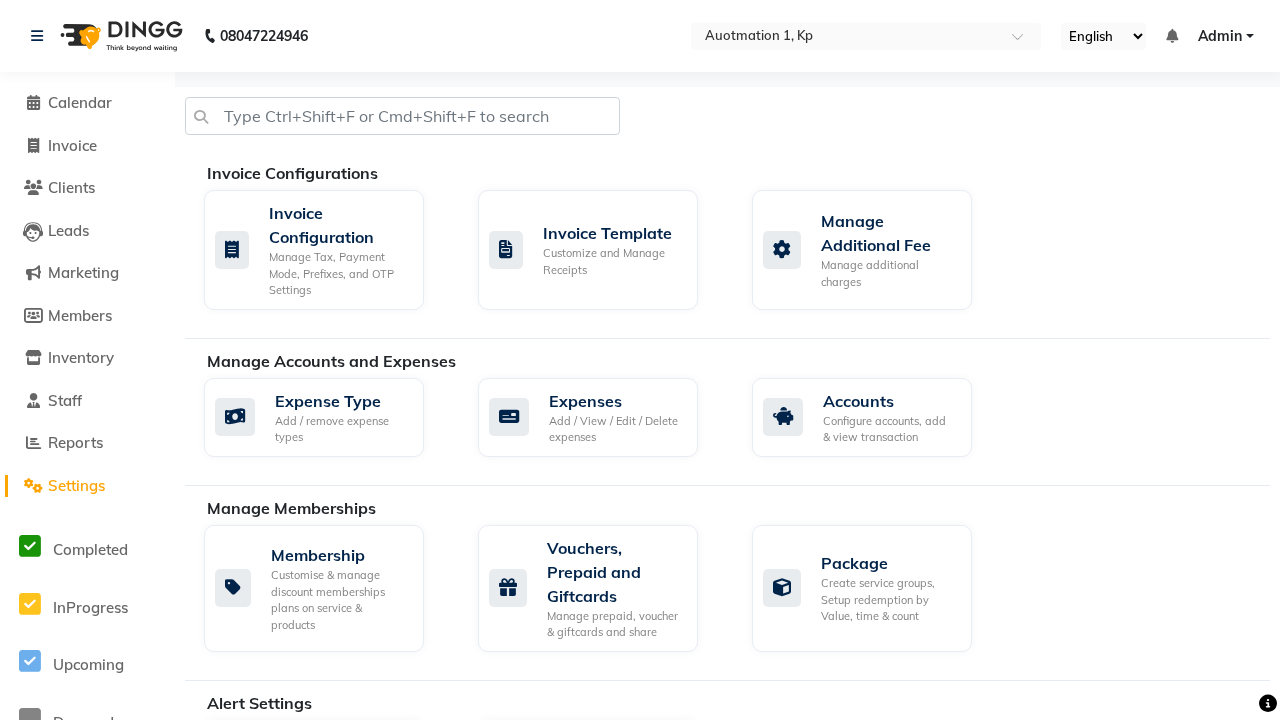 click on "Business Hours" 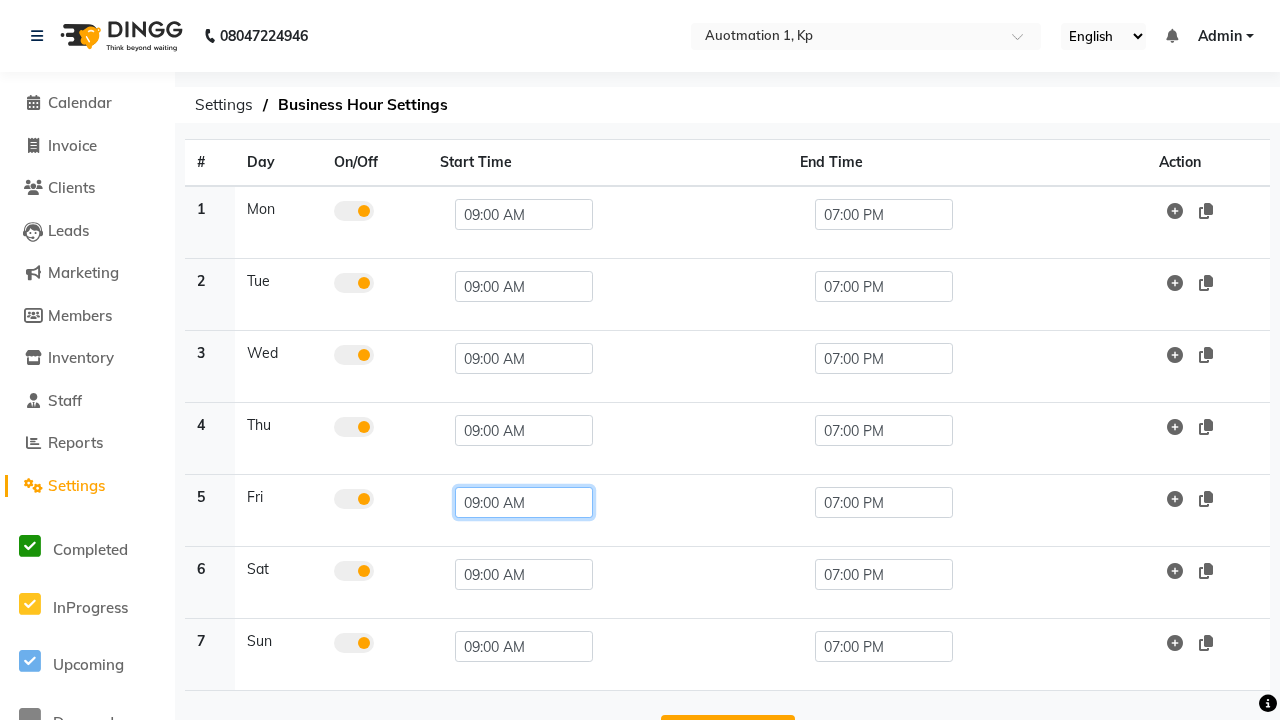 click on "09:00 AM" 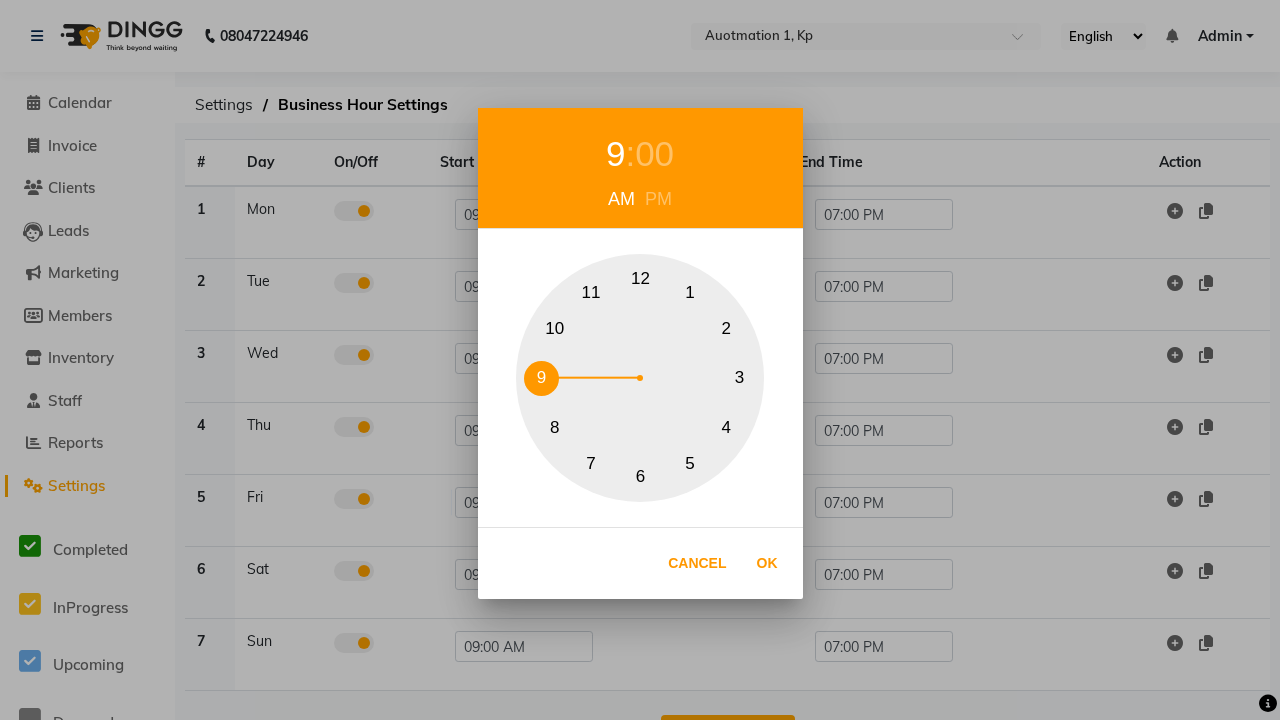 click on "10" at bounding box center (554, 328) 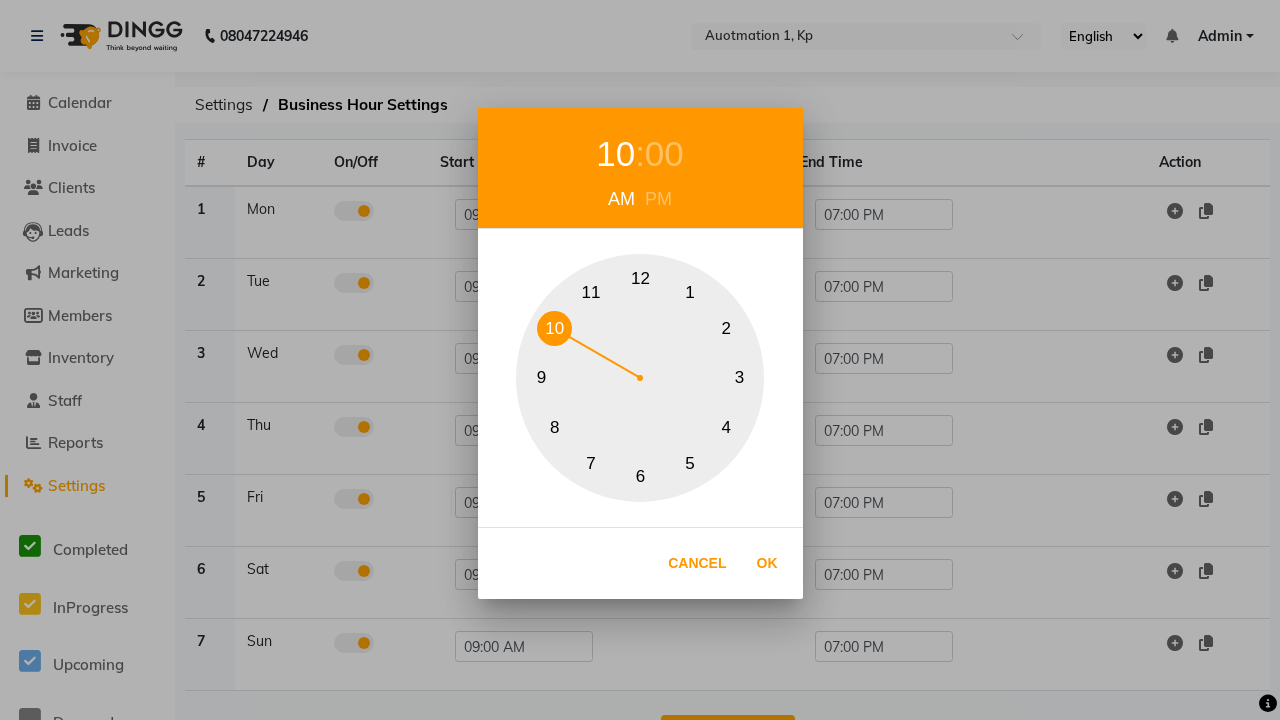 click on "00" at bounding box center [664, 154] 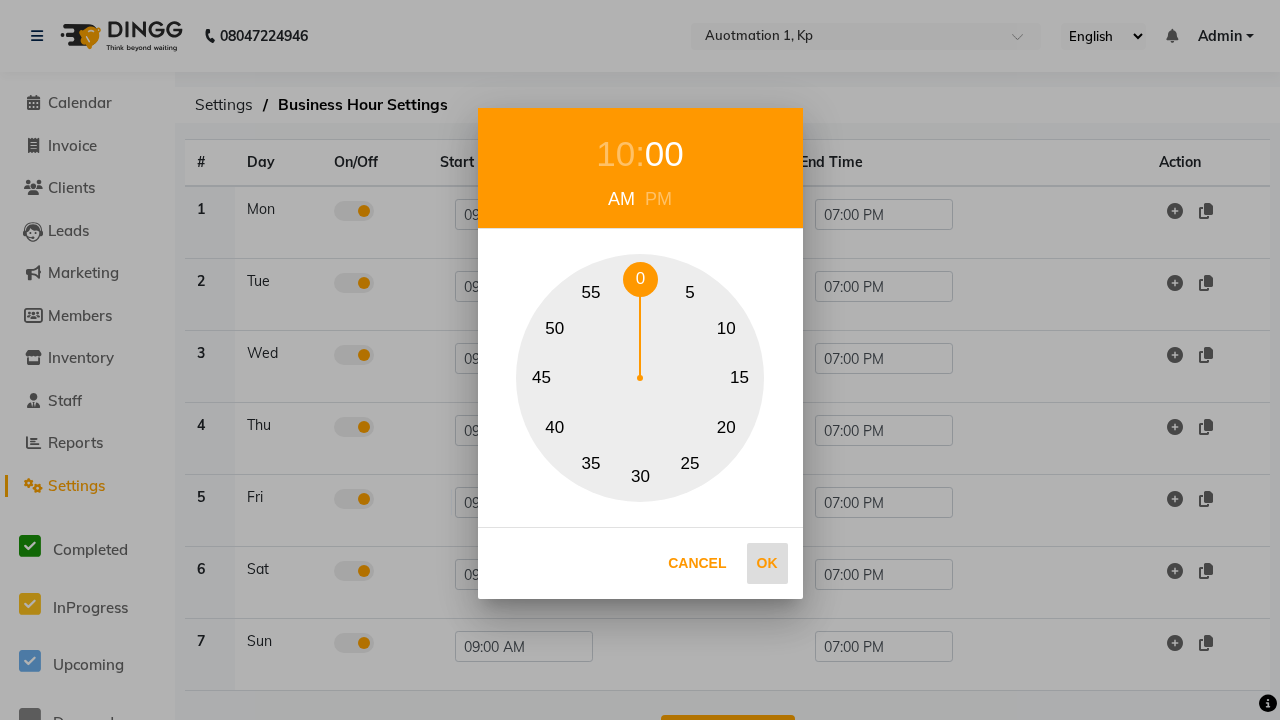 click on "0" at bounding box center [640, 279] 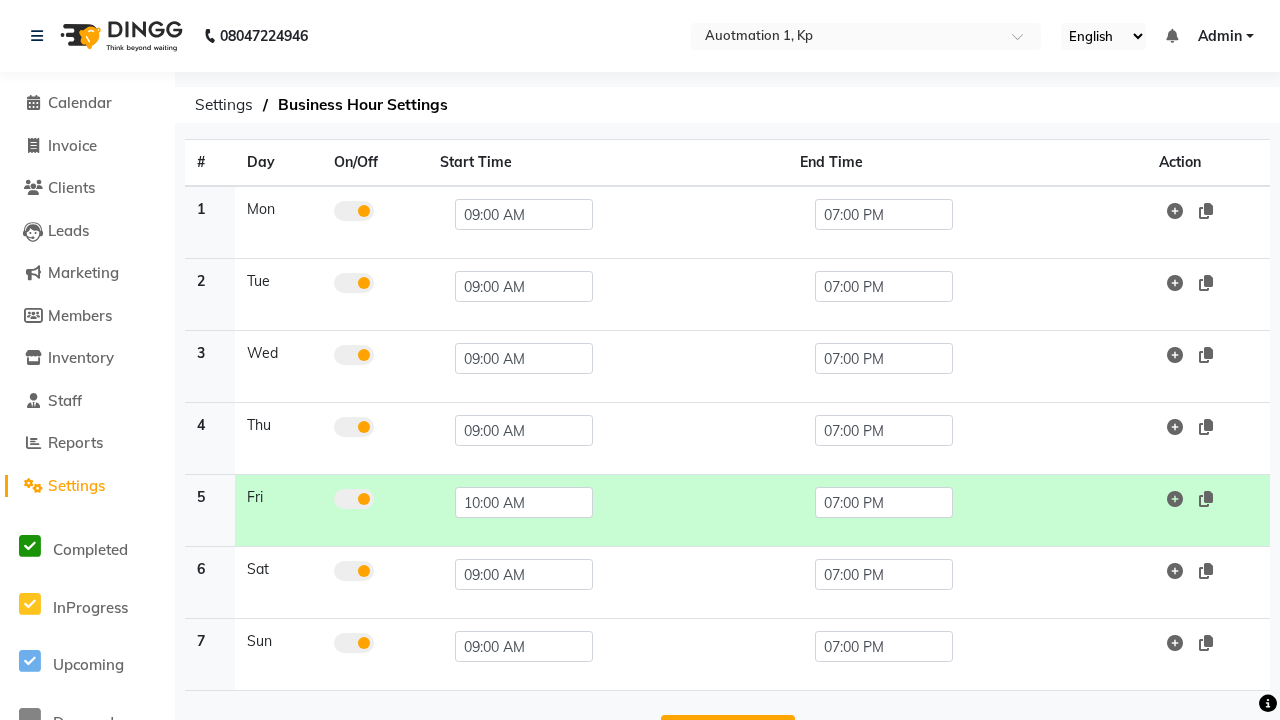 scroll, scrollTop: 63, scrollLeft: 0, axis: vertical 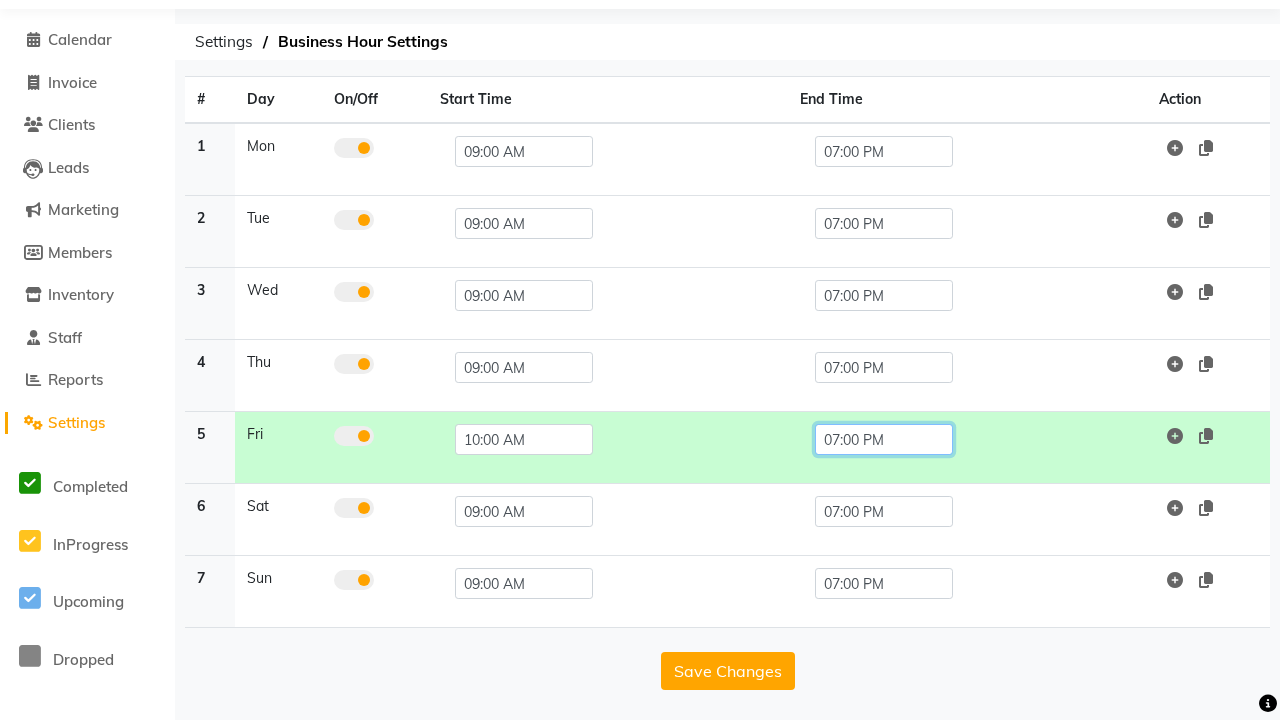 click on "07:00 PM" 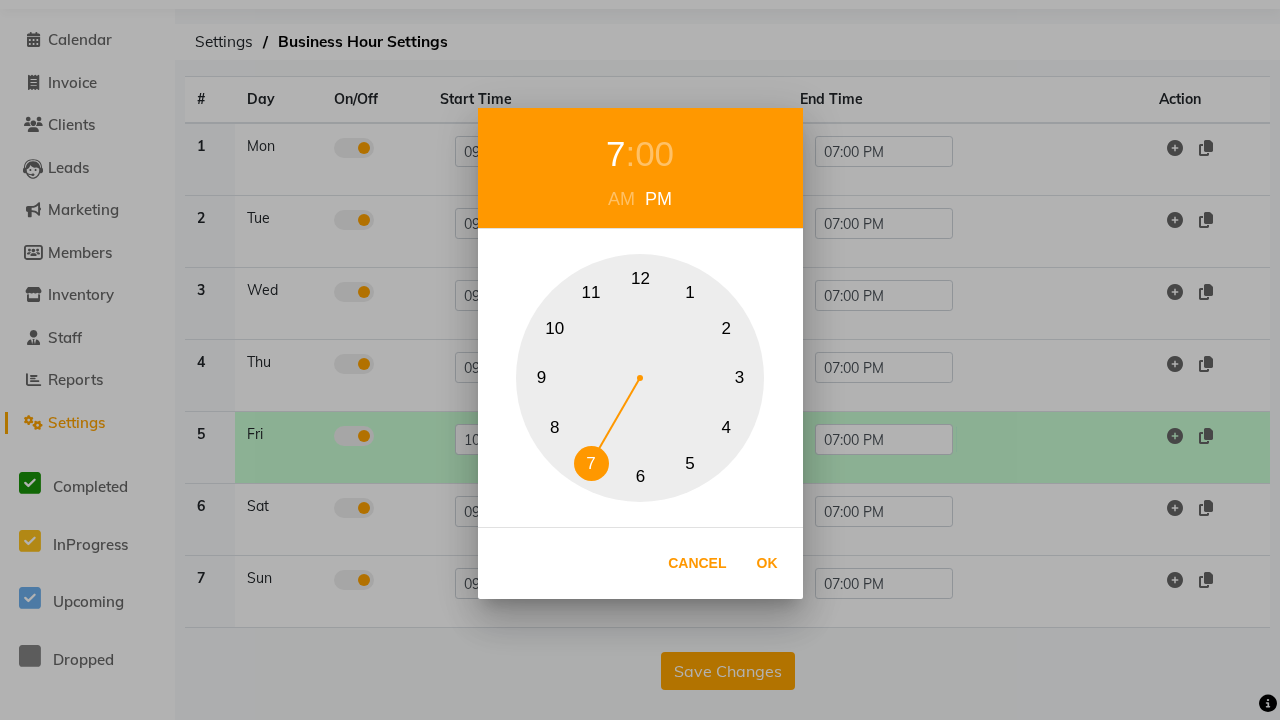 click on "10" at bounding box center [554, 328] 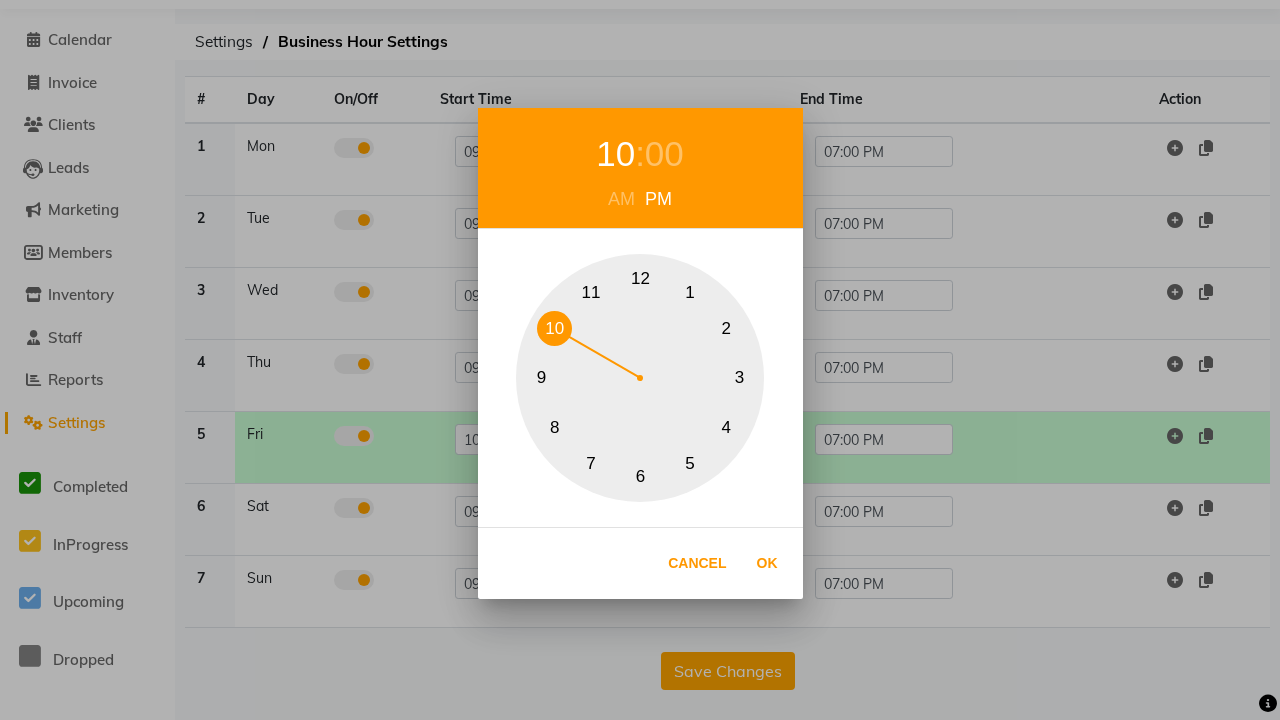 click on "00" at bounding box center [664, 154] 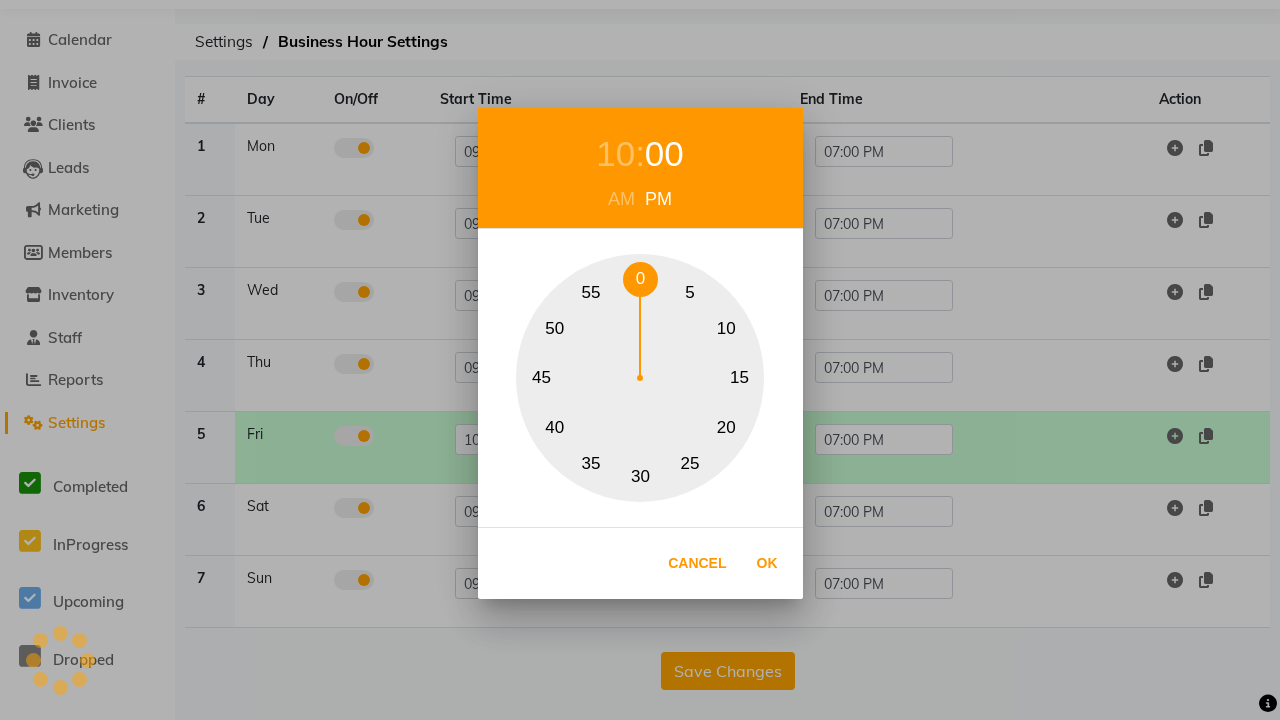 click on "0" at bounding box center (640, 279) 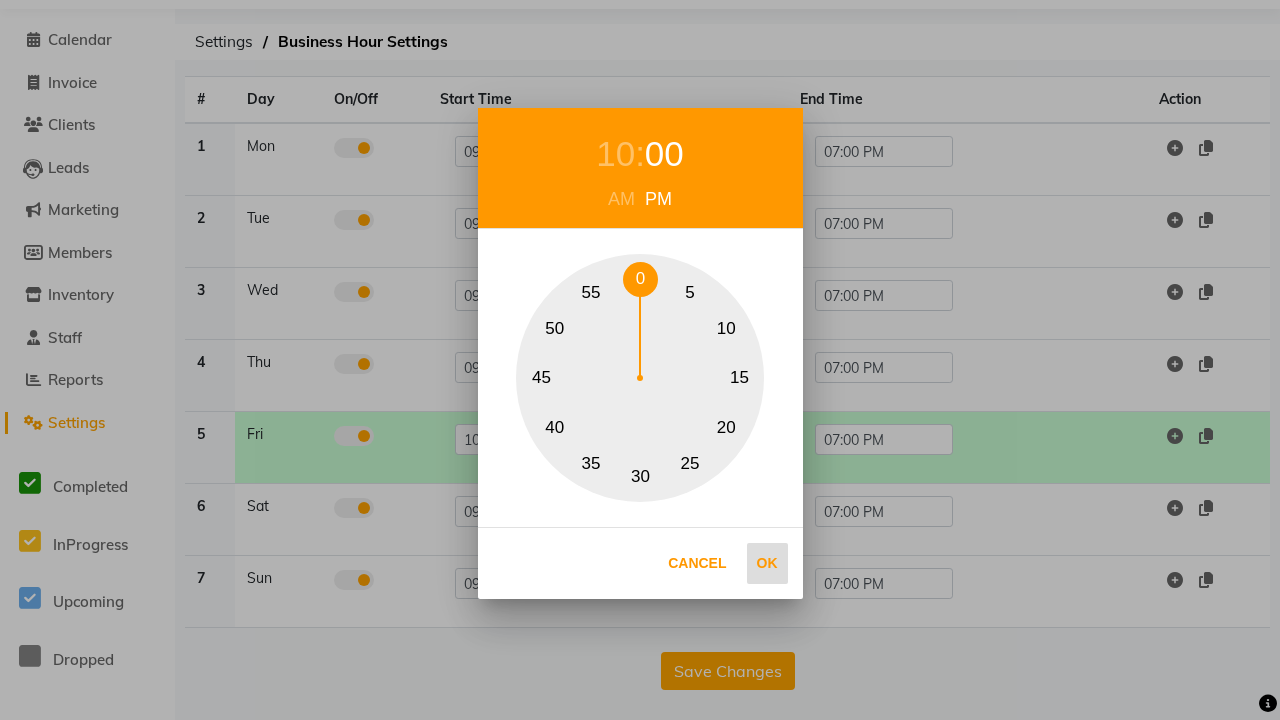 click on "Ok" at bounding box center [767, 563] 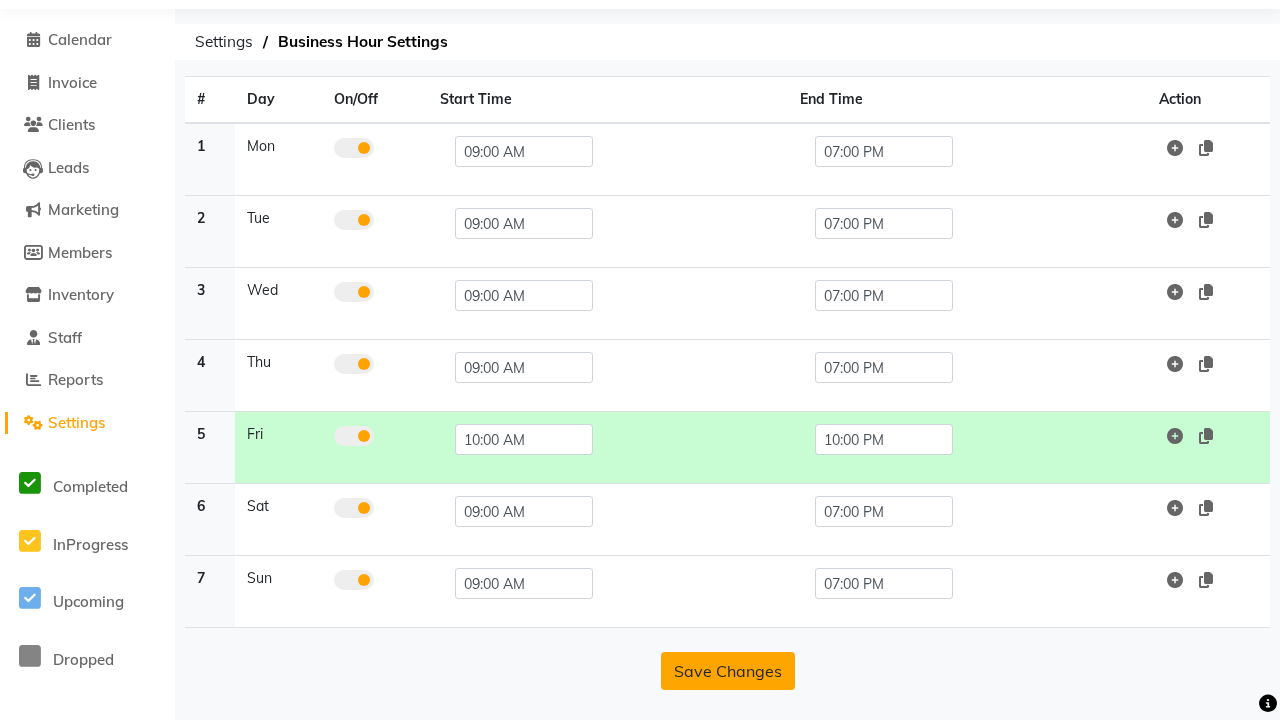 click on "Save Changes" 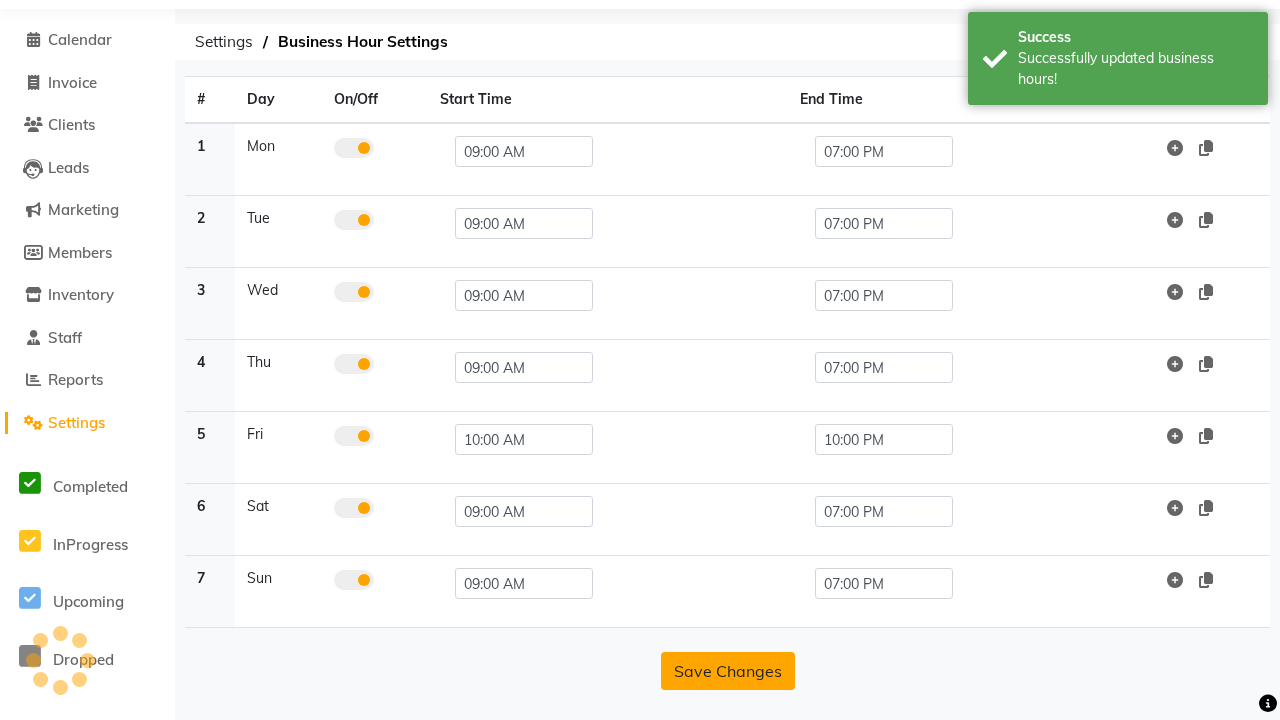 scroll, scrollTop: 33, scrollLeft: 0, axis: vertical 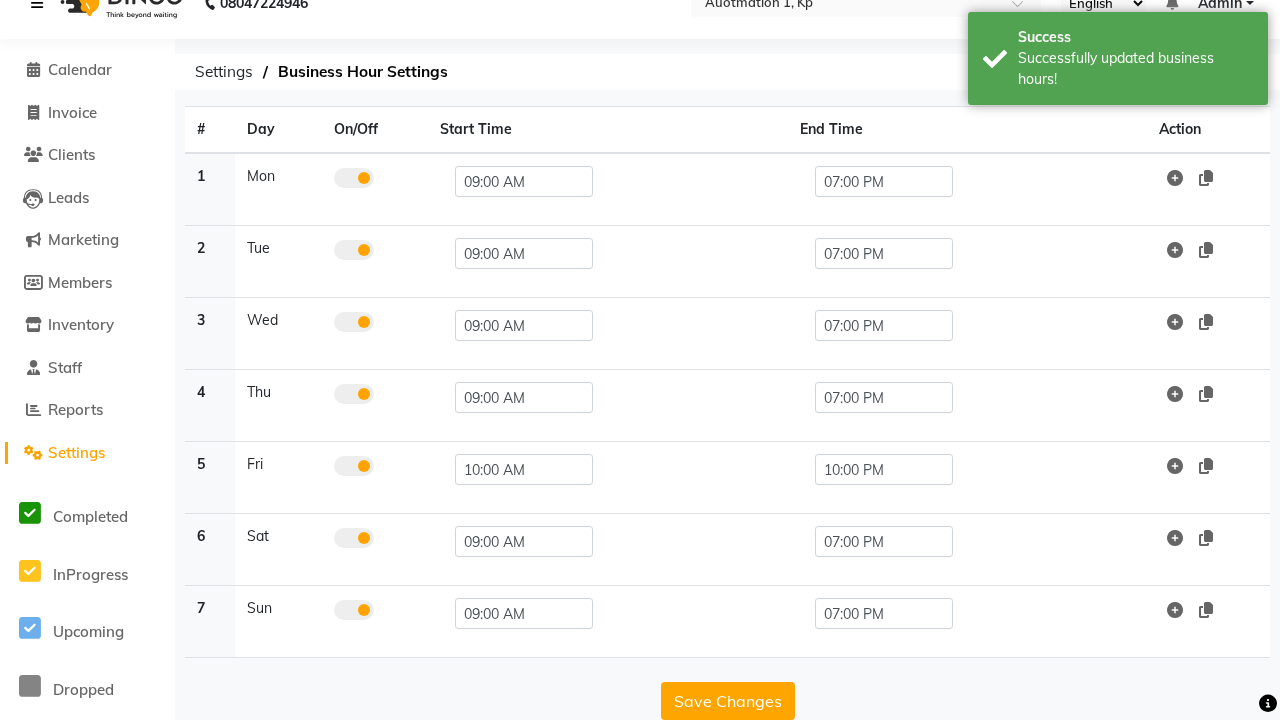 click on "Successfully updated business hours!" at bounding box center (1135, 69) 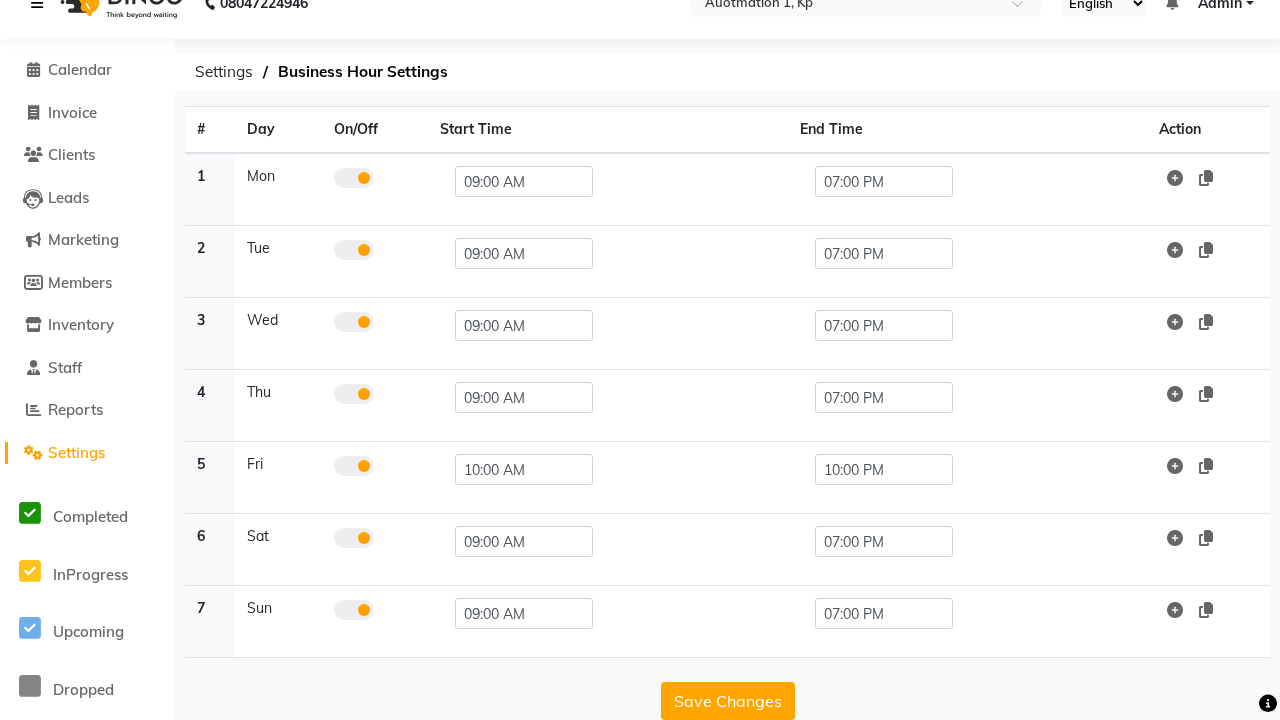 click at bounding box center [37, 3] 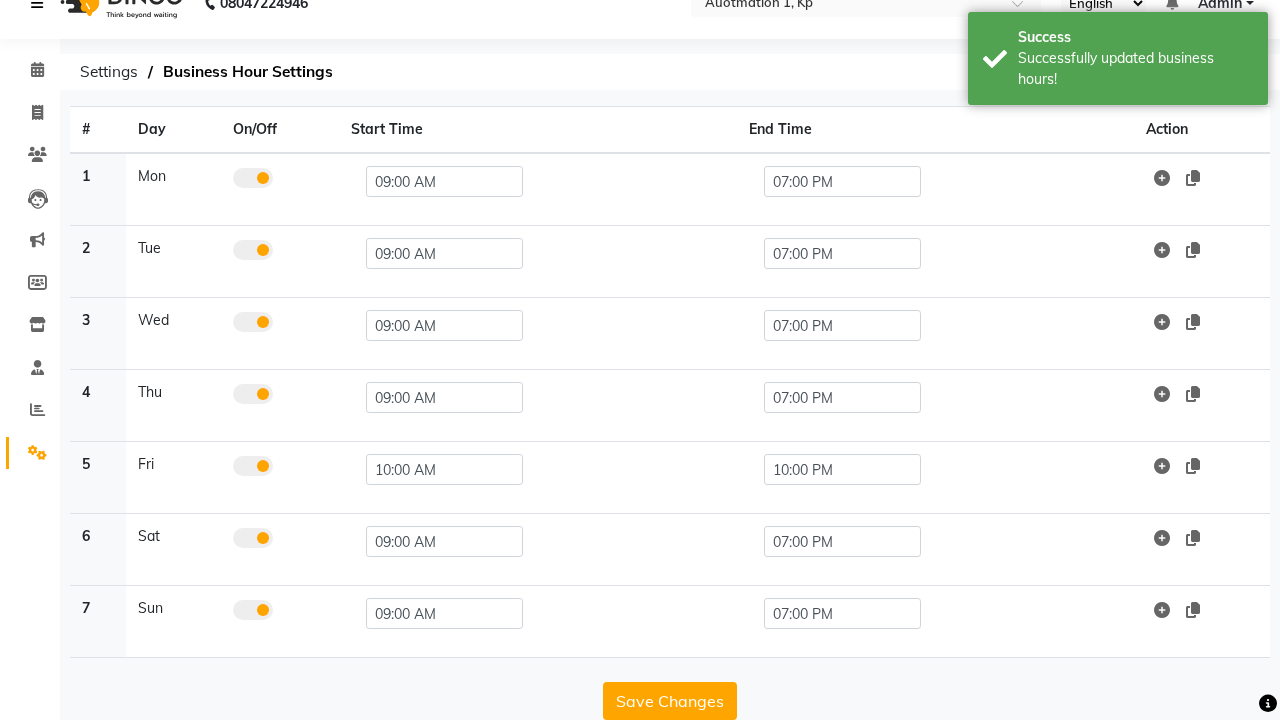 scroll, scrollTop: 8, scrollLeft: 0, axis: vertical 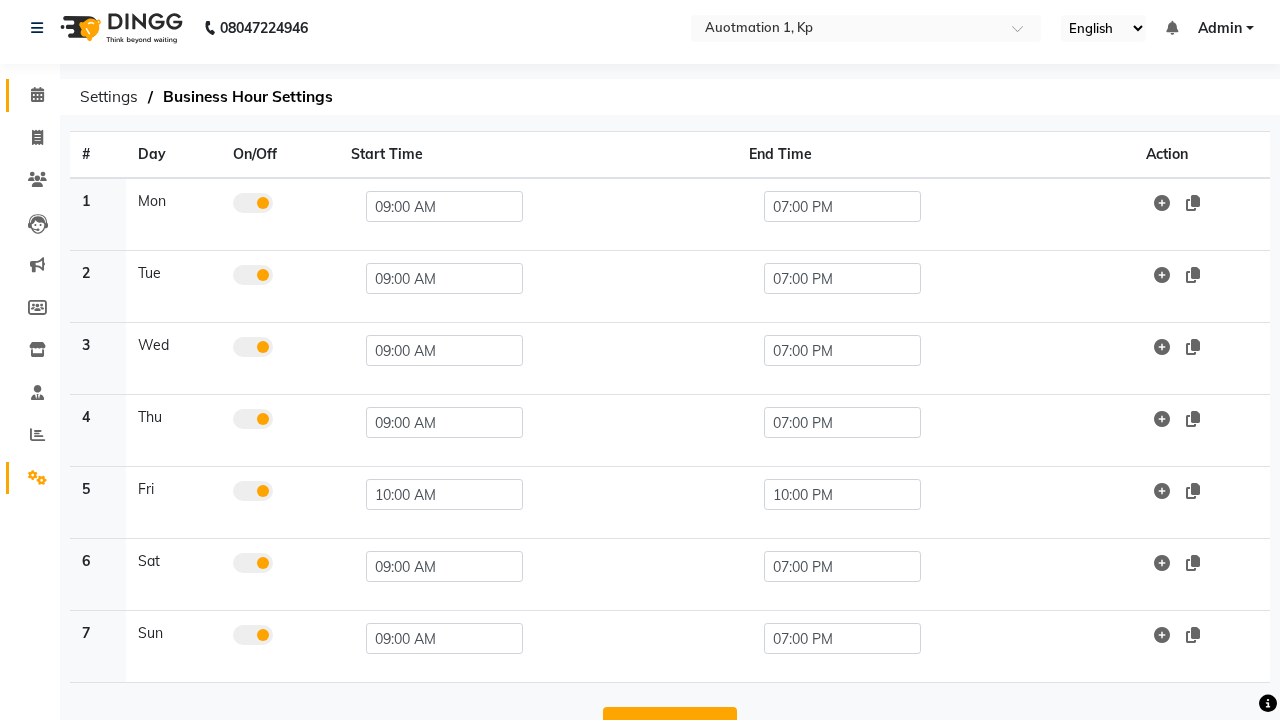 click 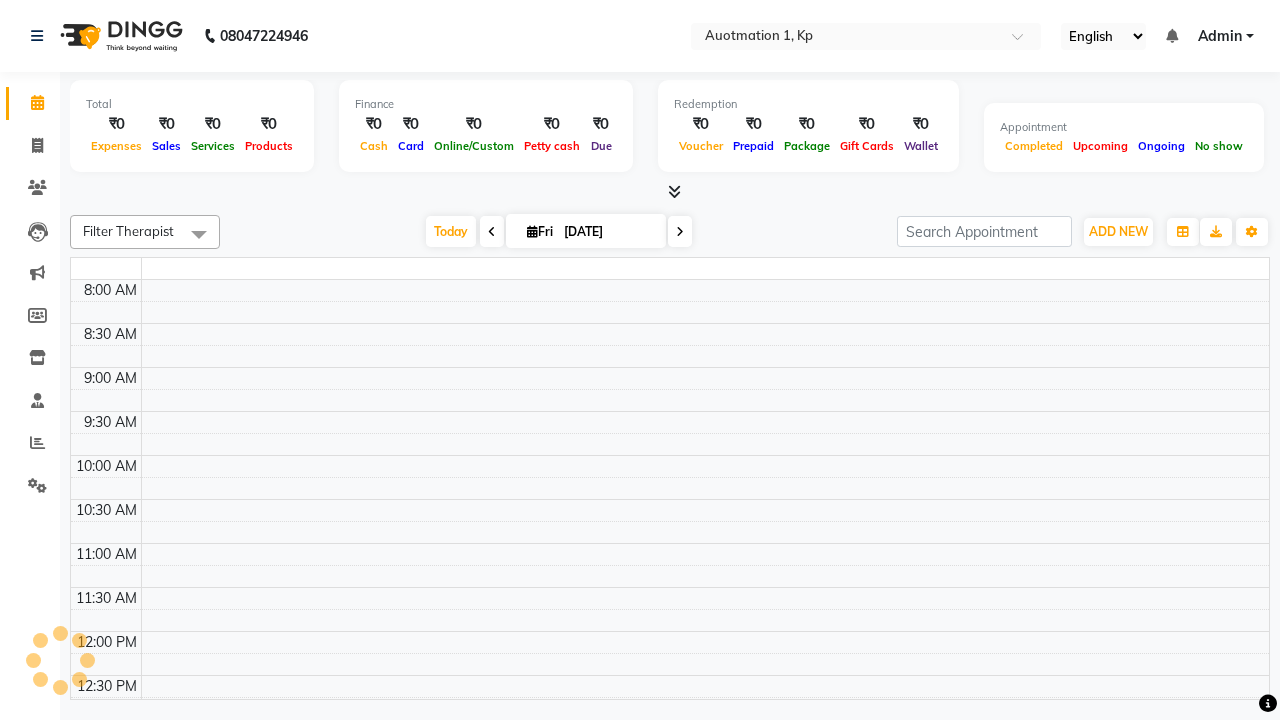 scroll, scrollTop: 0, scrollLeft: 0, axis: both 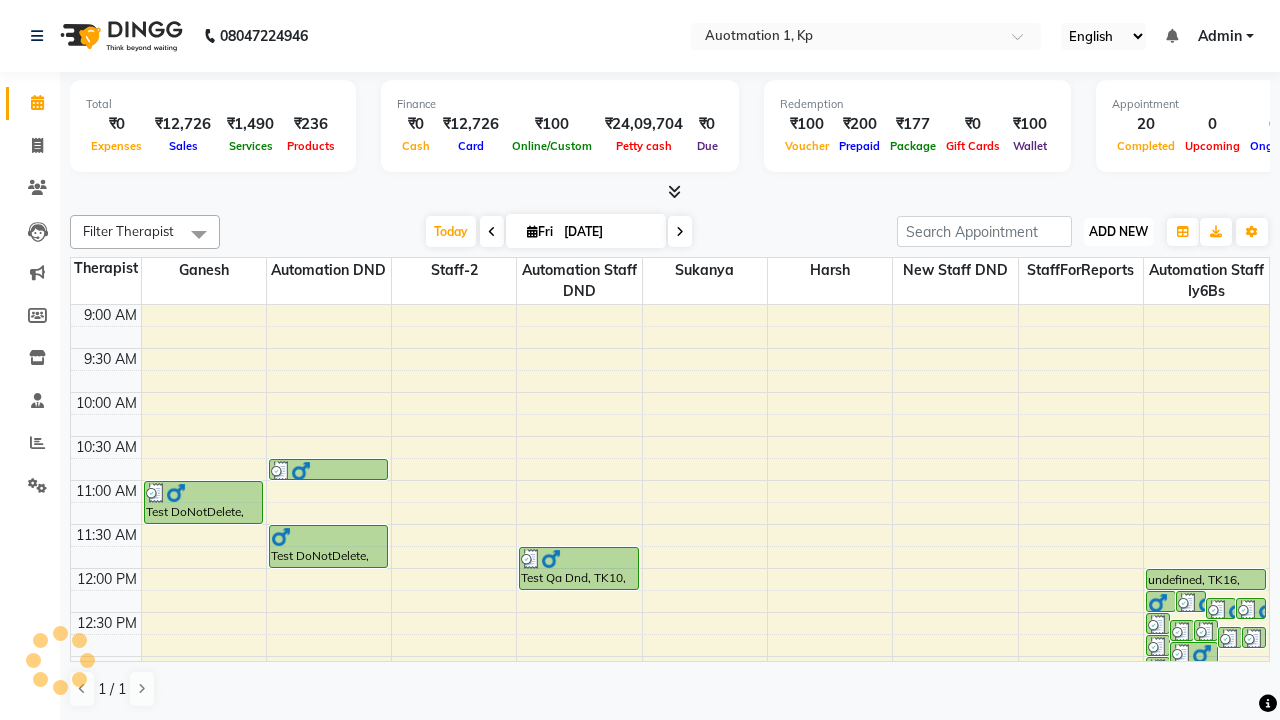 click on "ADD NEW" at bounding box center [1118, 231] 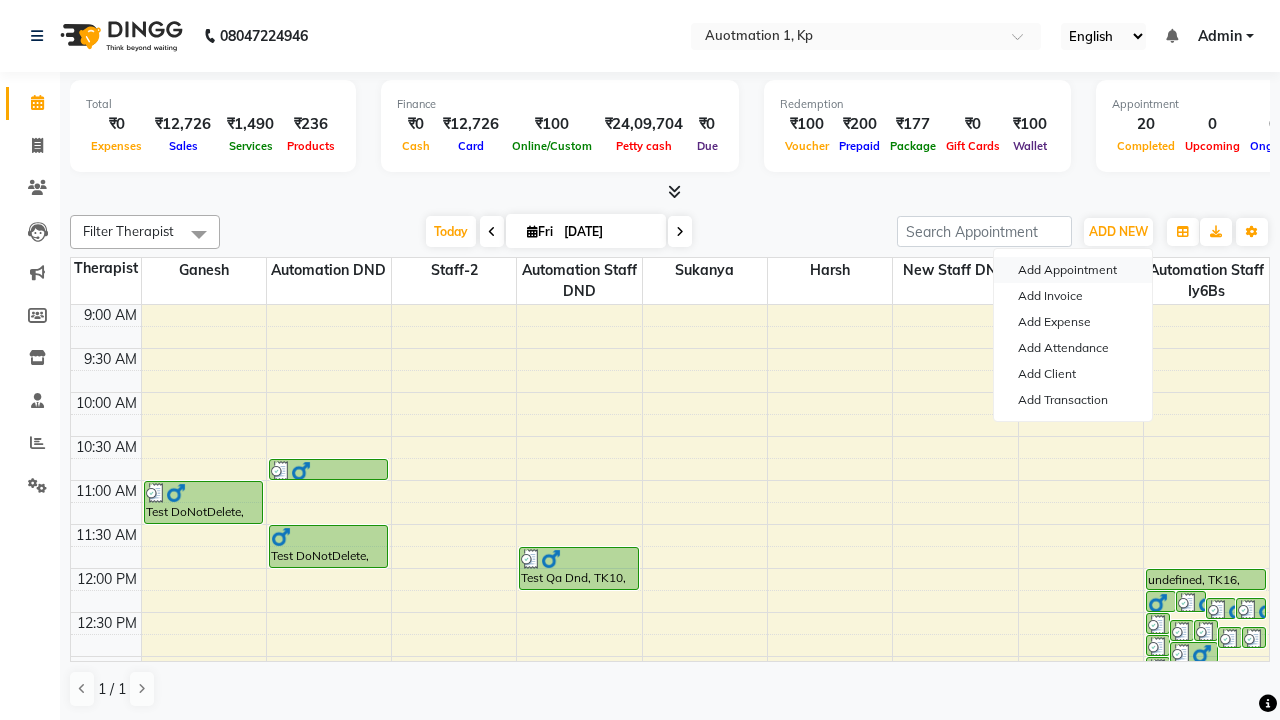 click on "Add Appointment" at bounding box center [1073, 270] 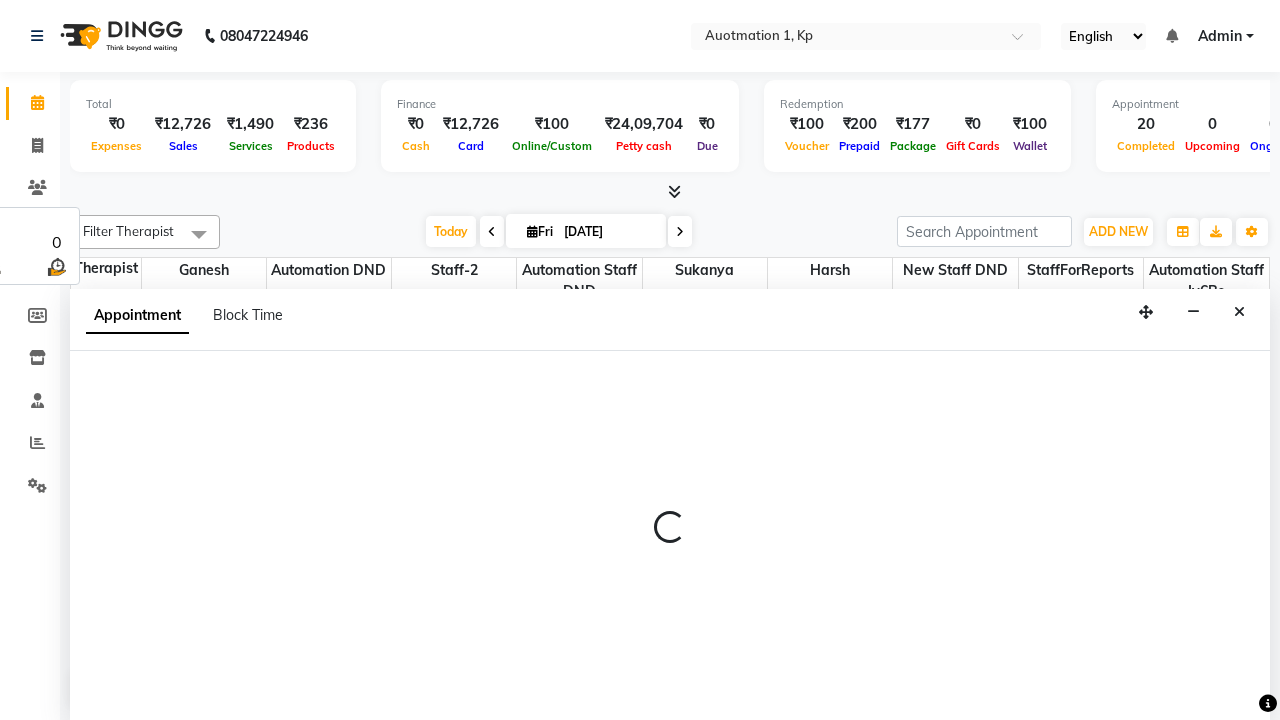 select on "tentative" 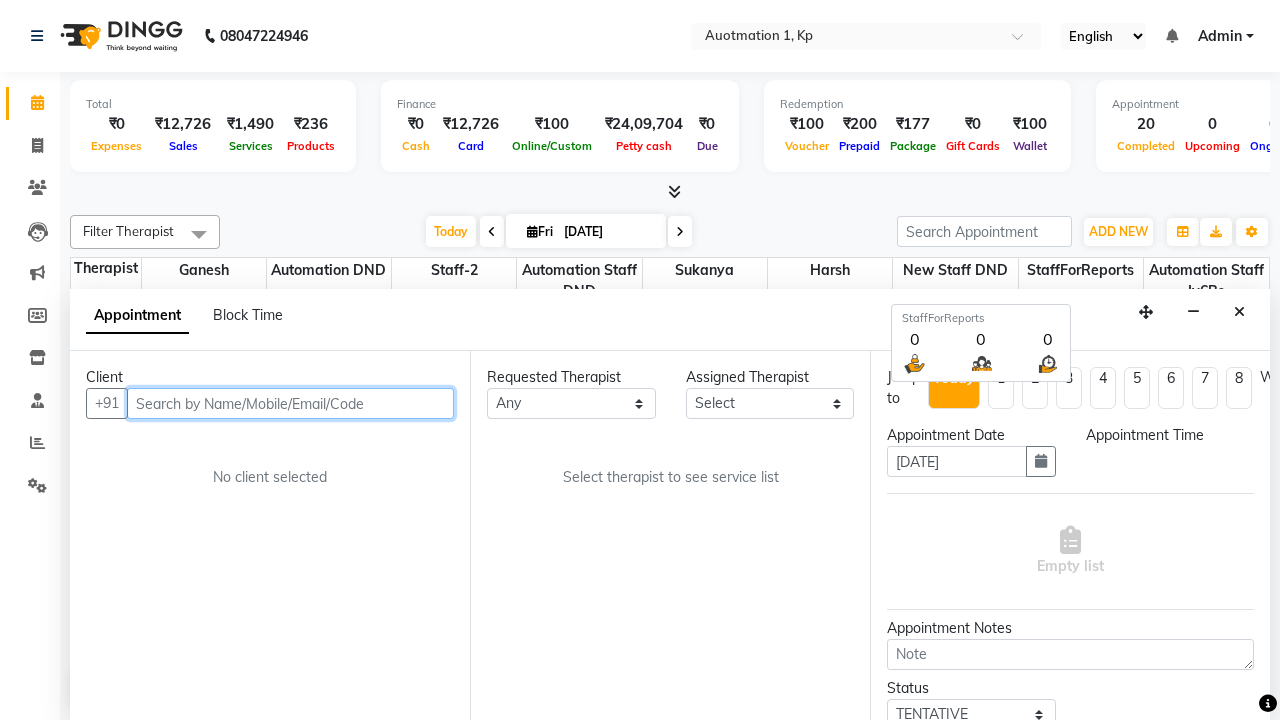 select on "600" 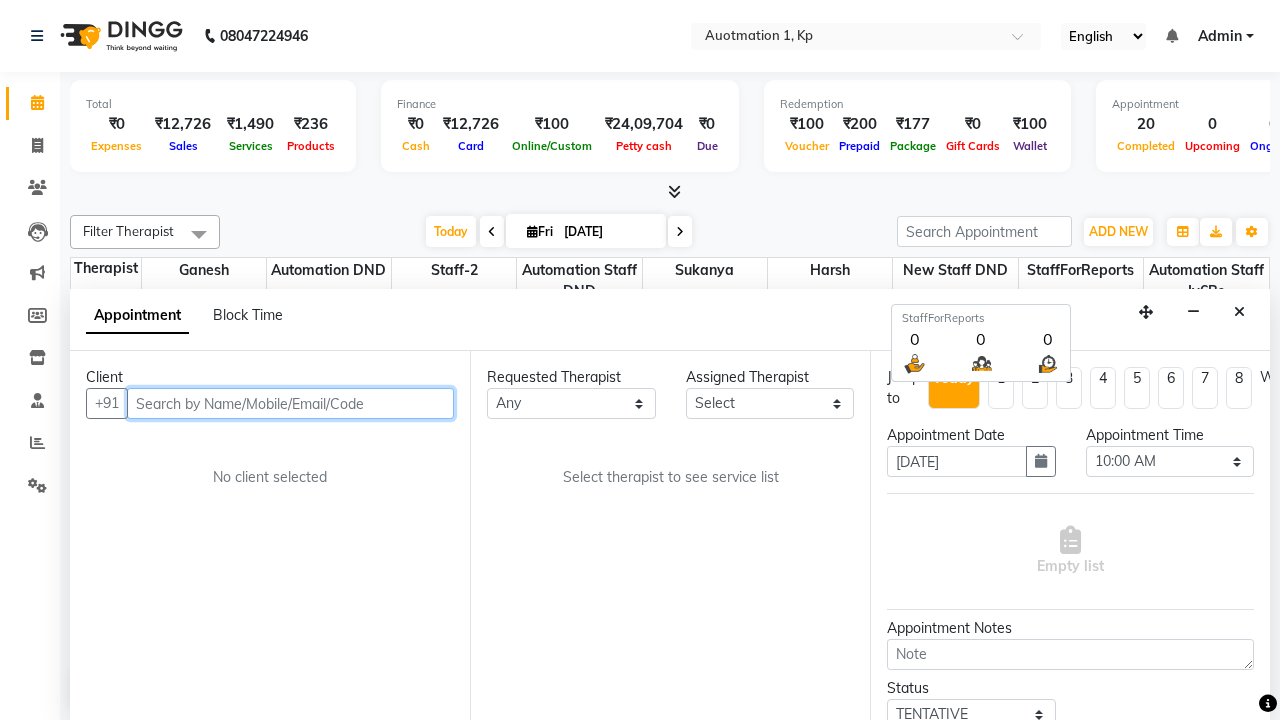 scroll, scrollTop: 1, scrollLeft: 0, axis: vertical 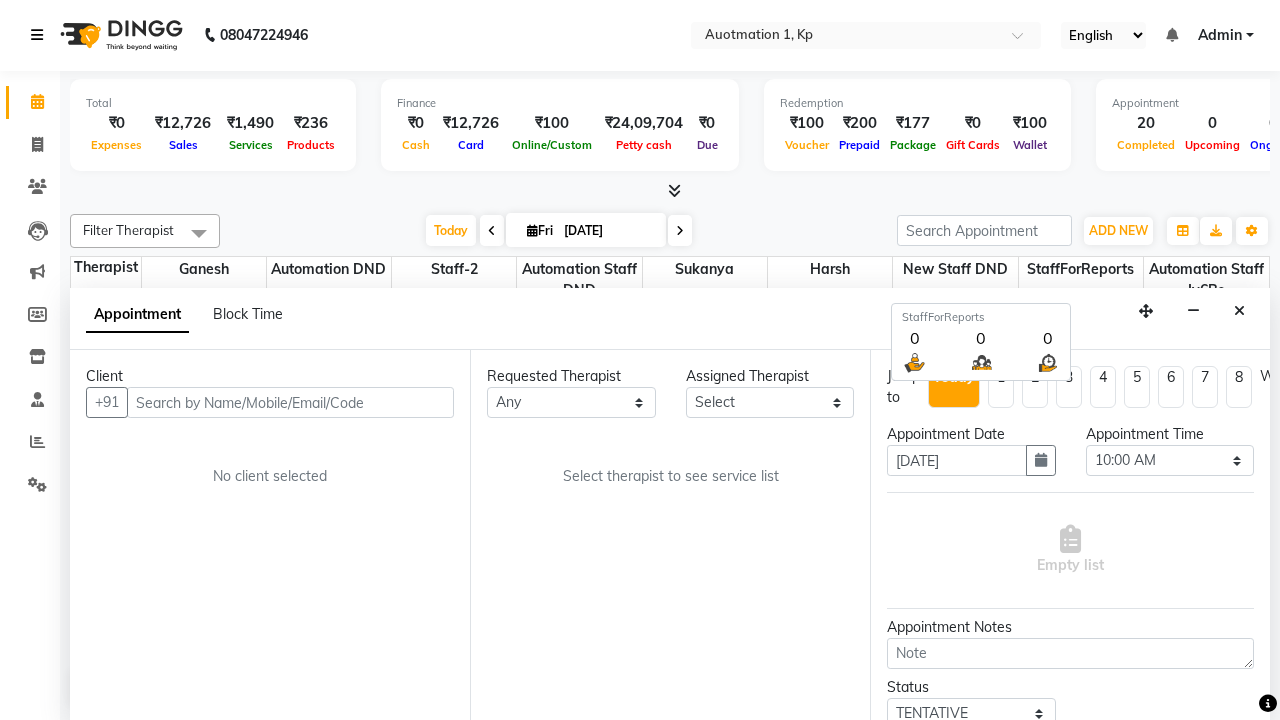 click at bounding box center (37, 35) 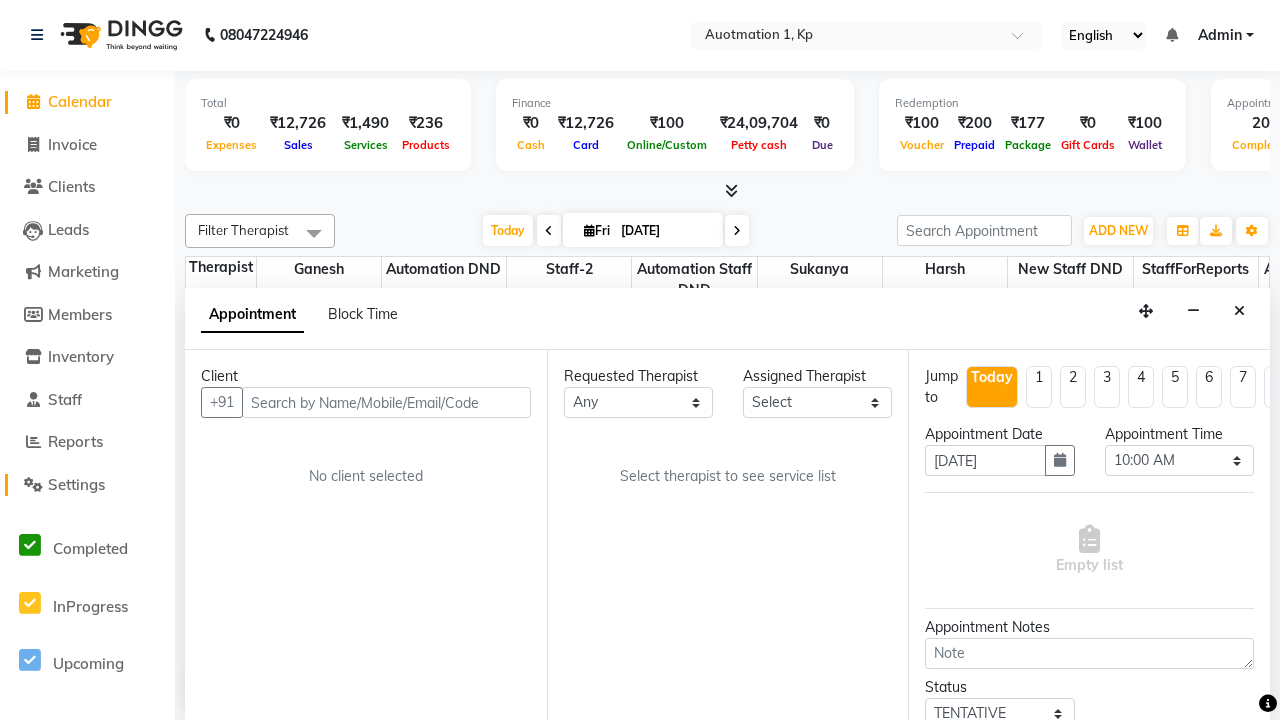 click on "Settings" 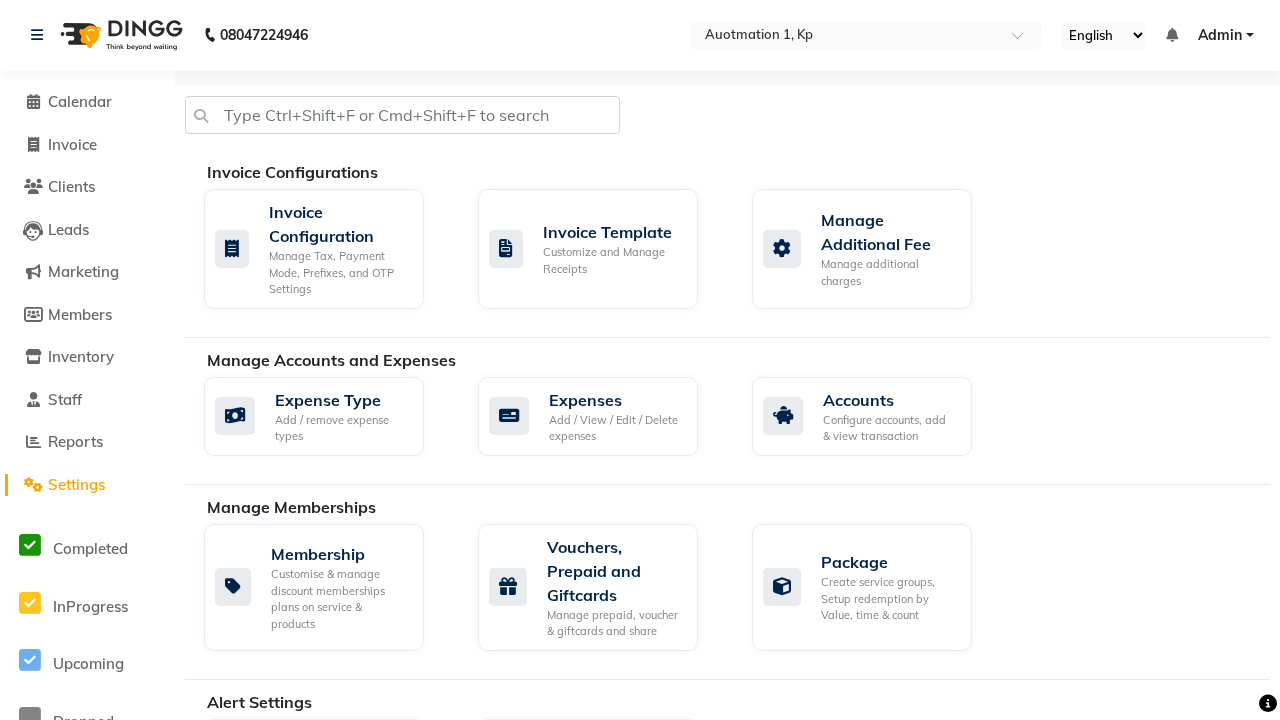 scroll, scrollTop: 0, scrollLeft: 0, axis: both 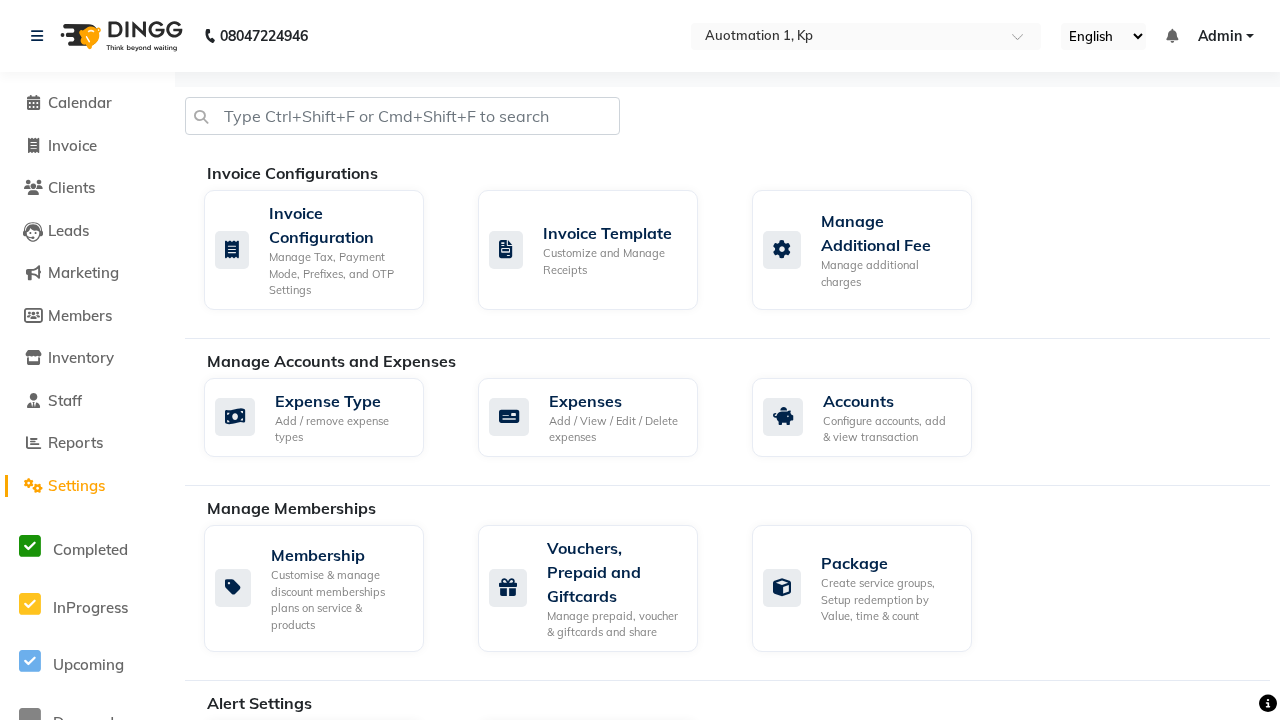 click on "Business Hours" 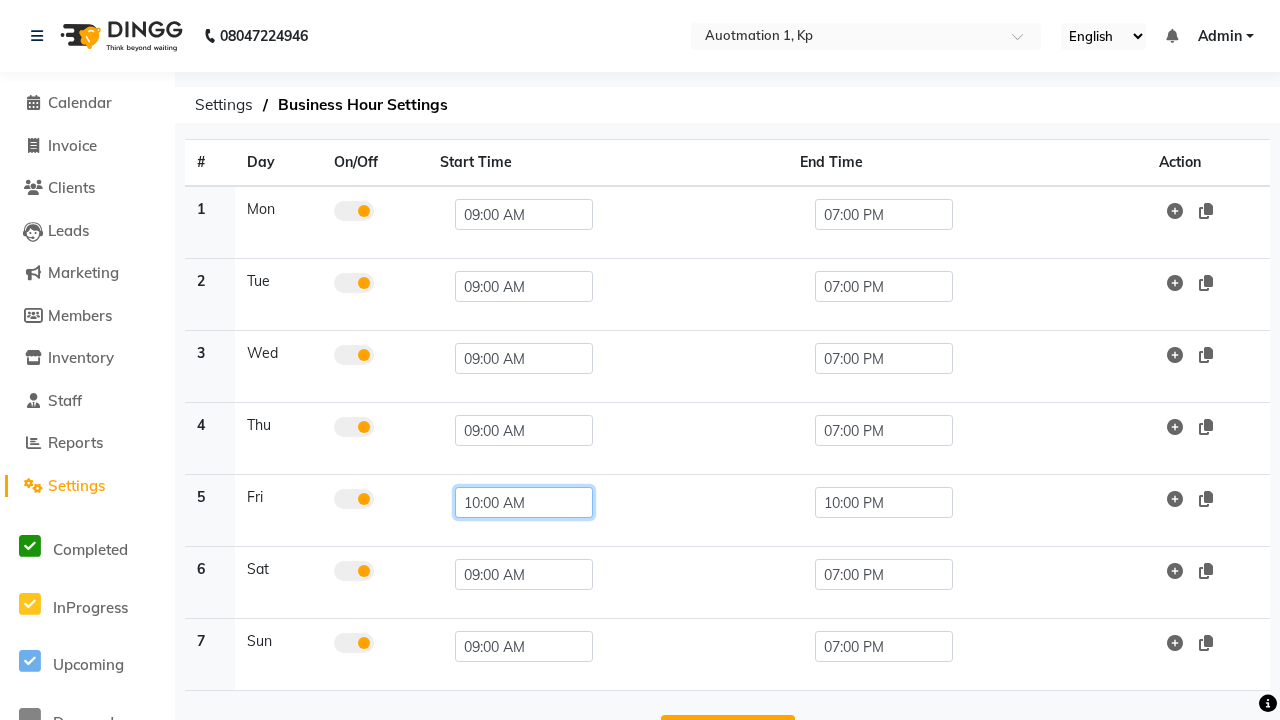 click on "10:00 AM" 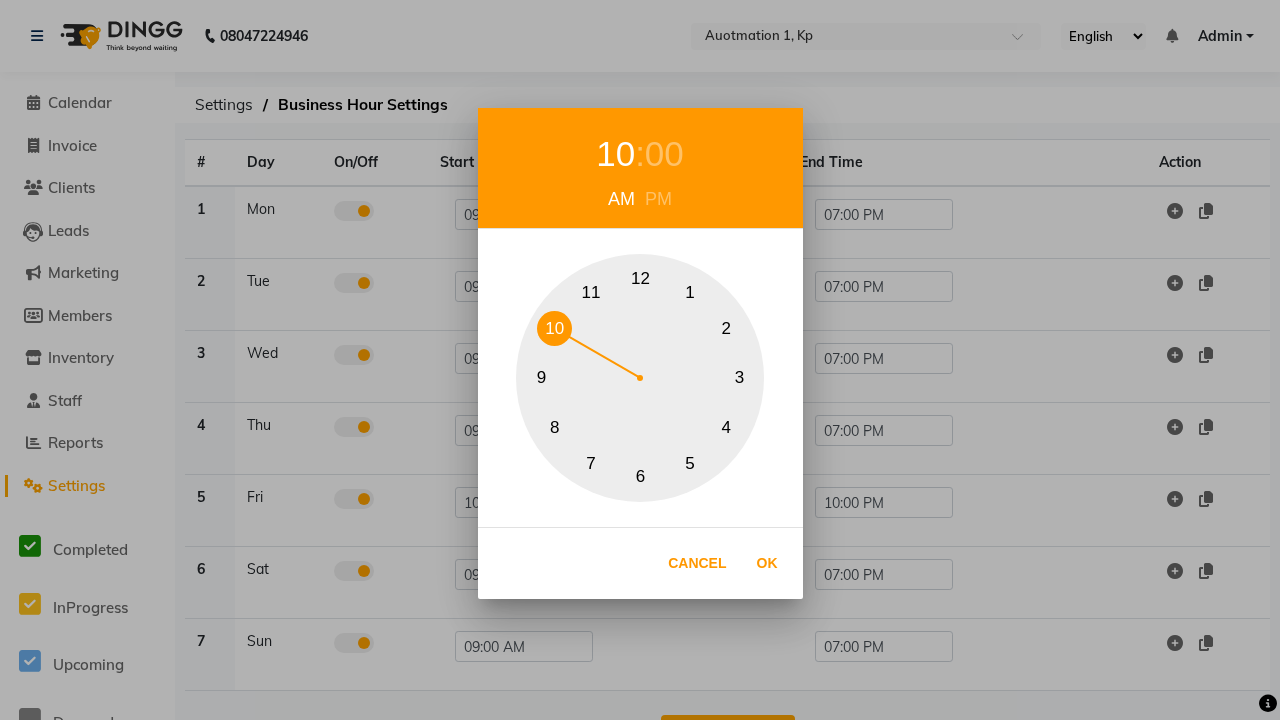 click on "9" at bounding box center [541, 378] 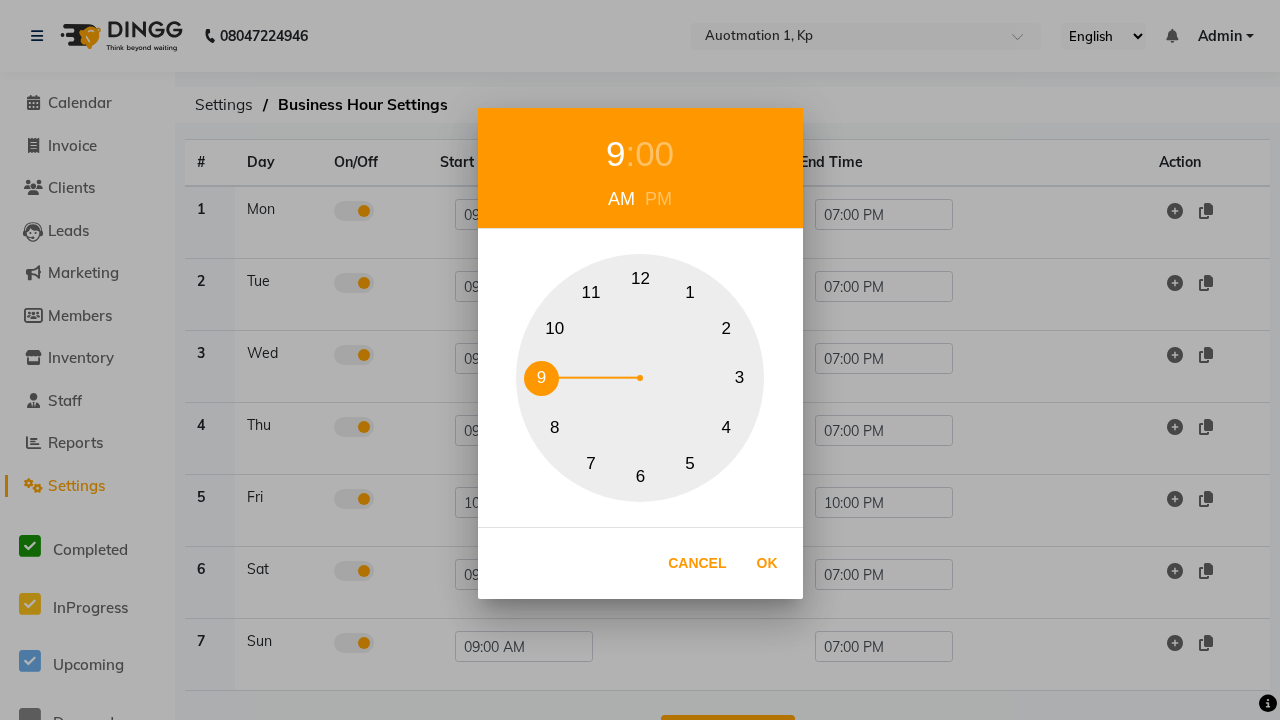 click on "00" at bounding box center [654, 154] 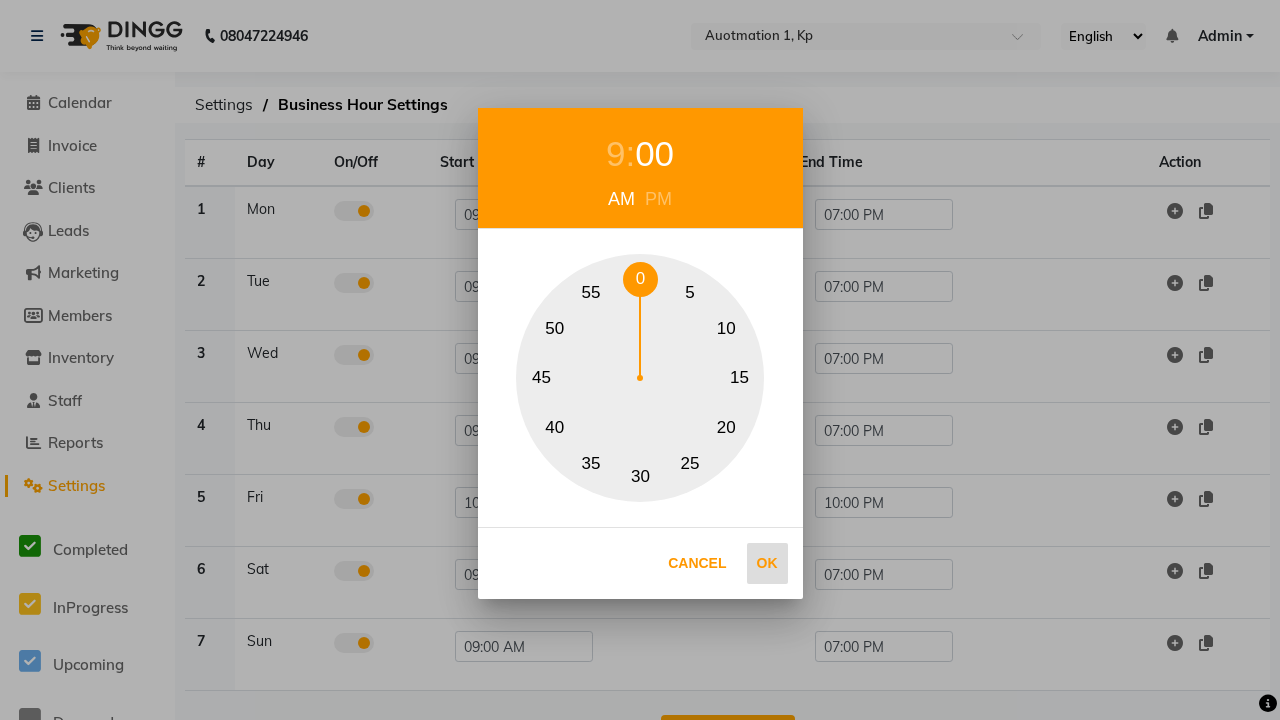 click on "0" at bounding box center (640, 279) 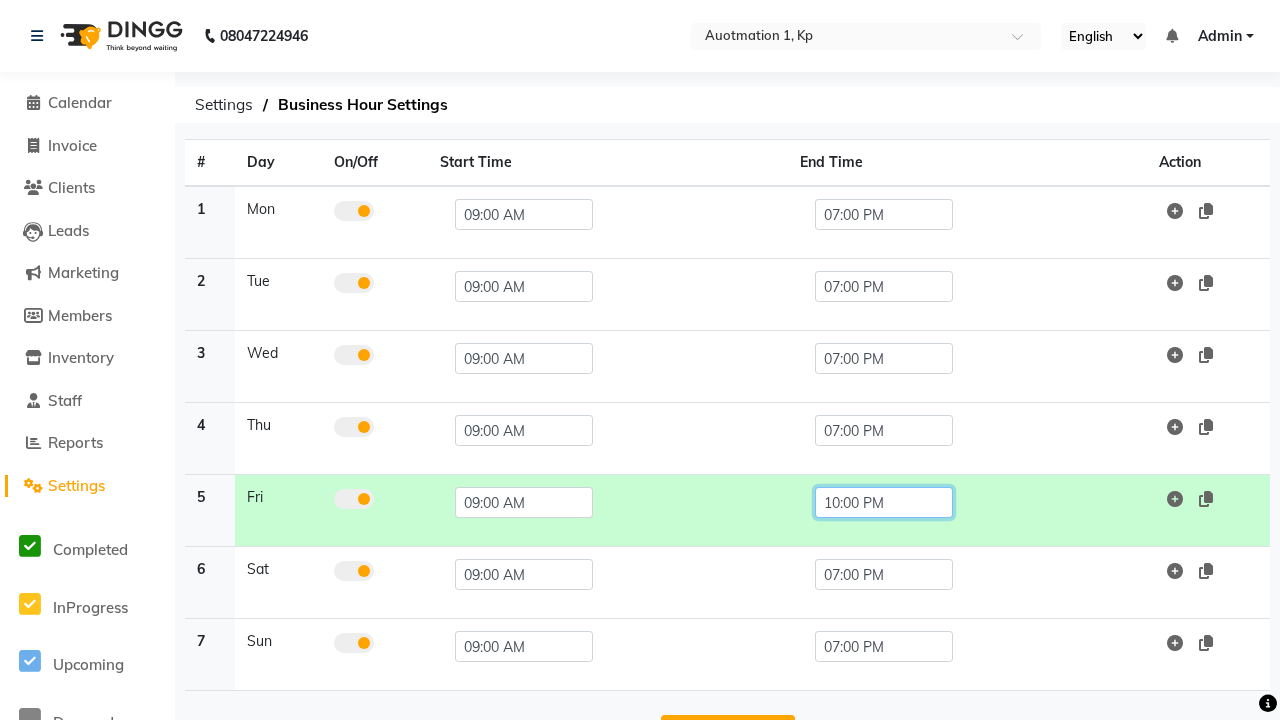 click on "10:00 PM" 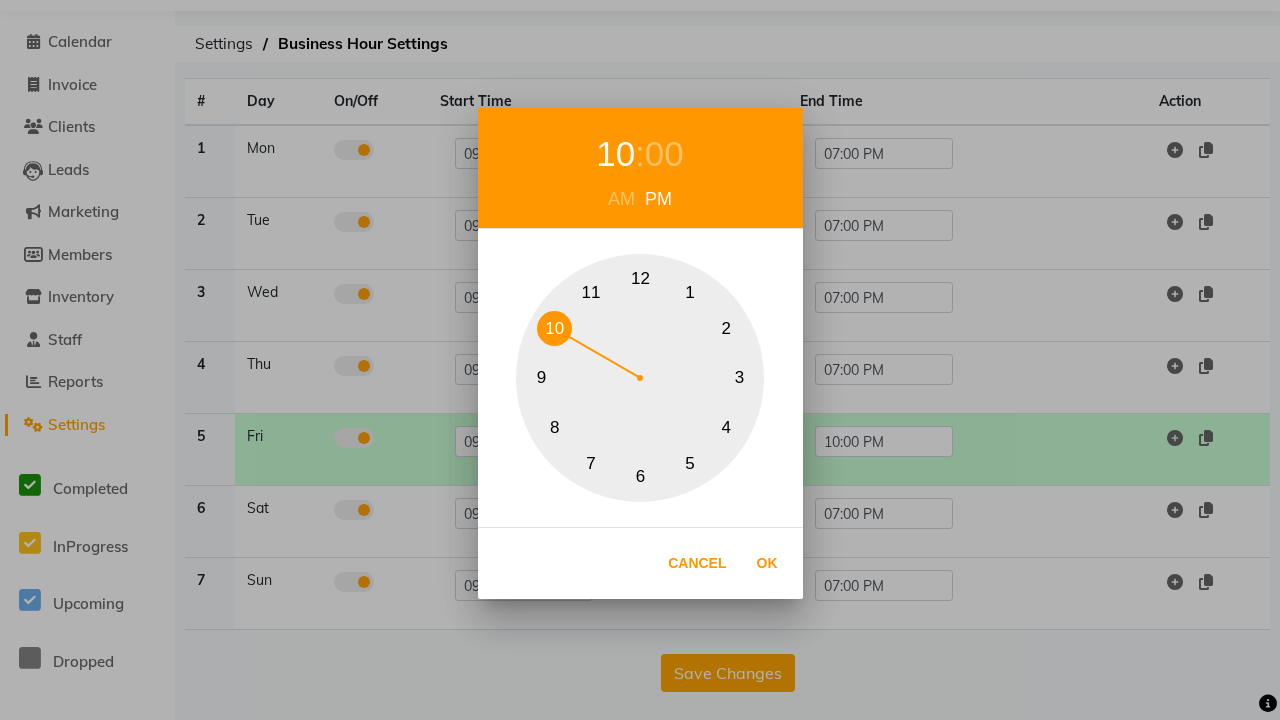 click on "7" at bounding box center (591, 463) 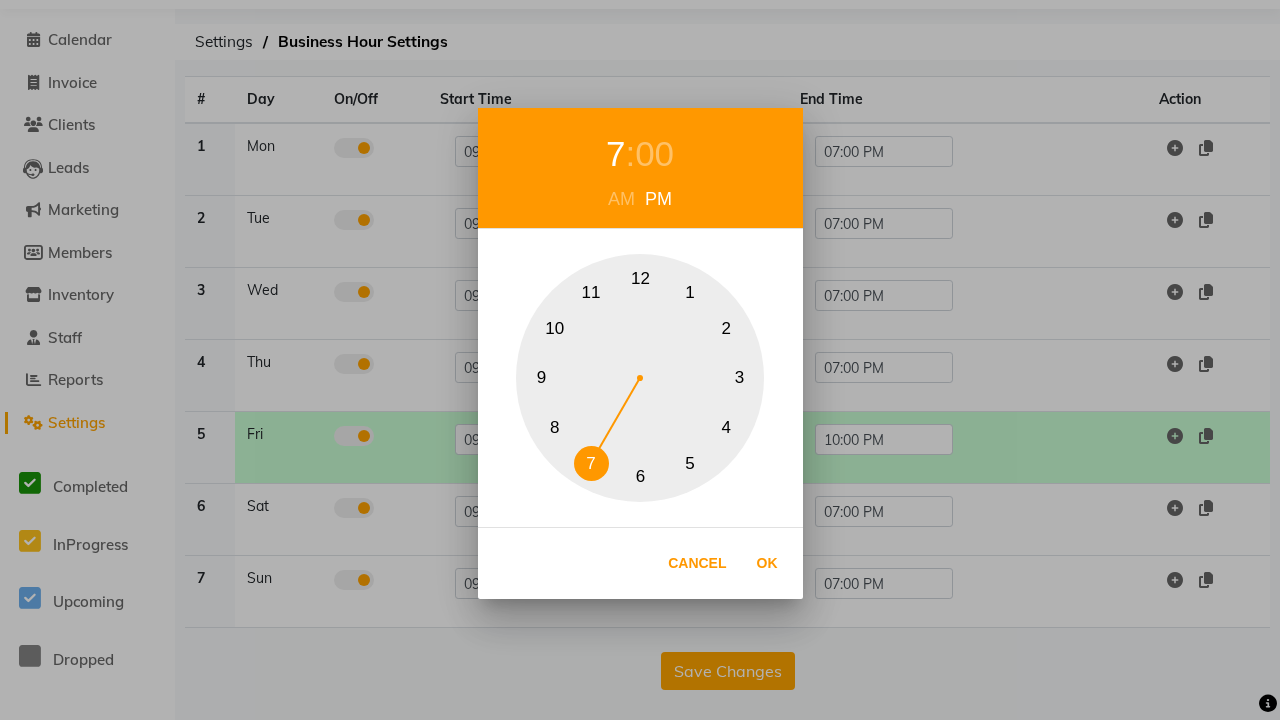 click on "00" at bounding box center (654, 154) 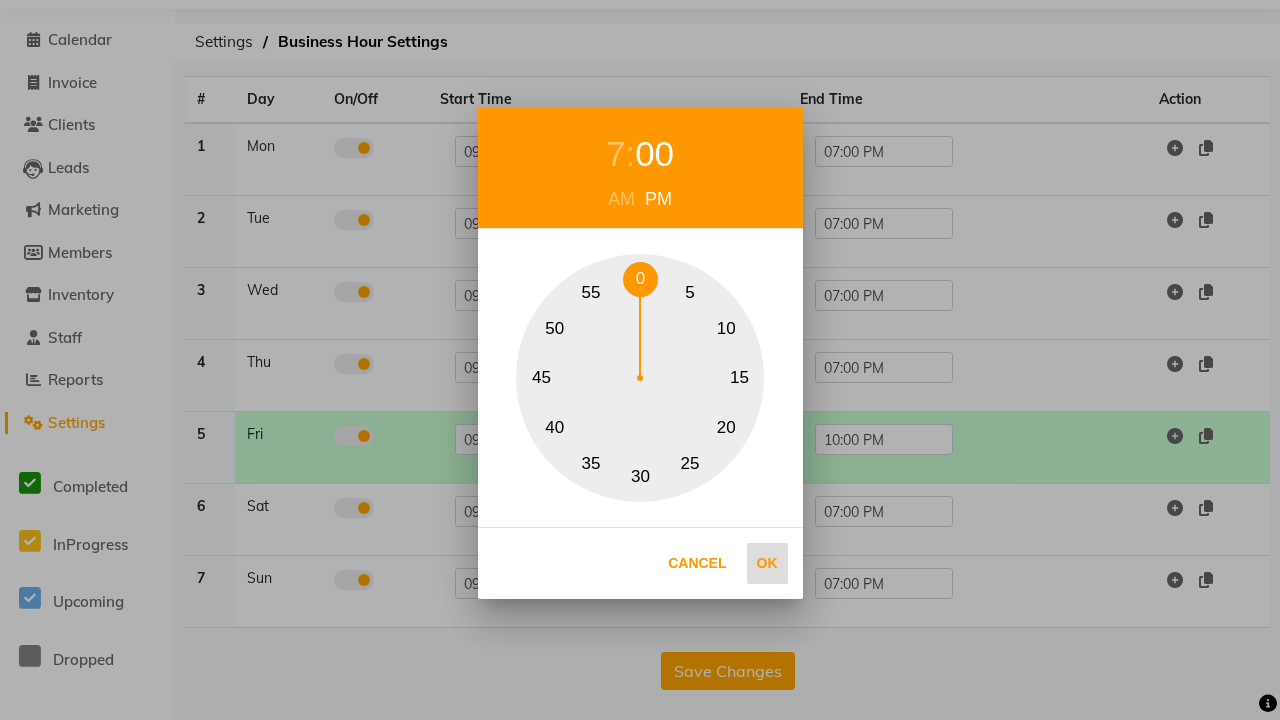 click on "Ok" at bounding box center [767, 563] 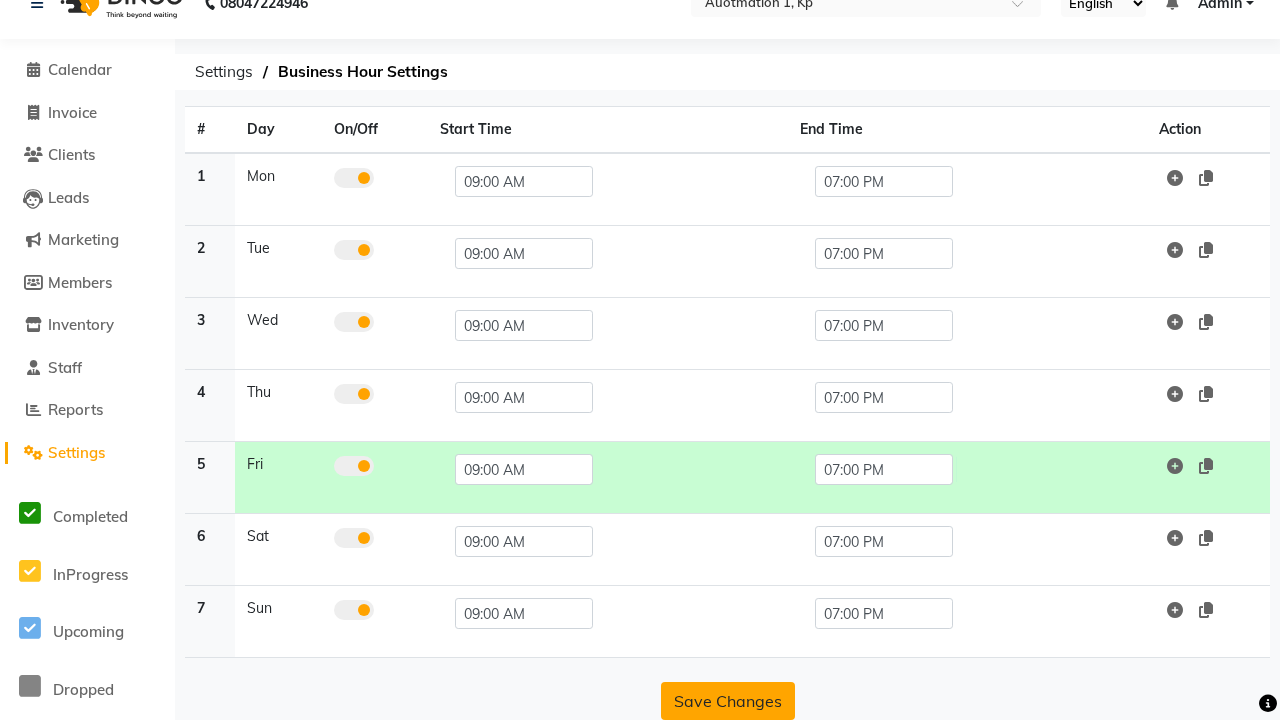 click on "Save Changes" 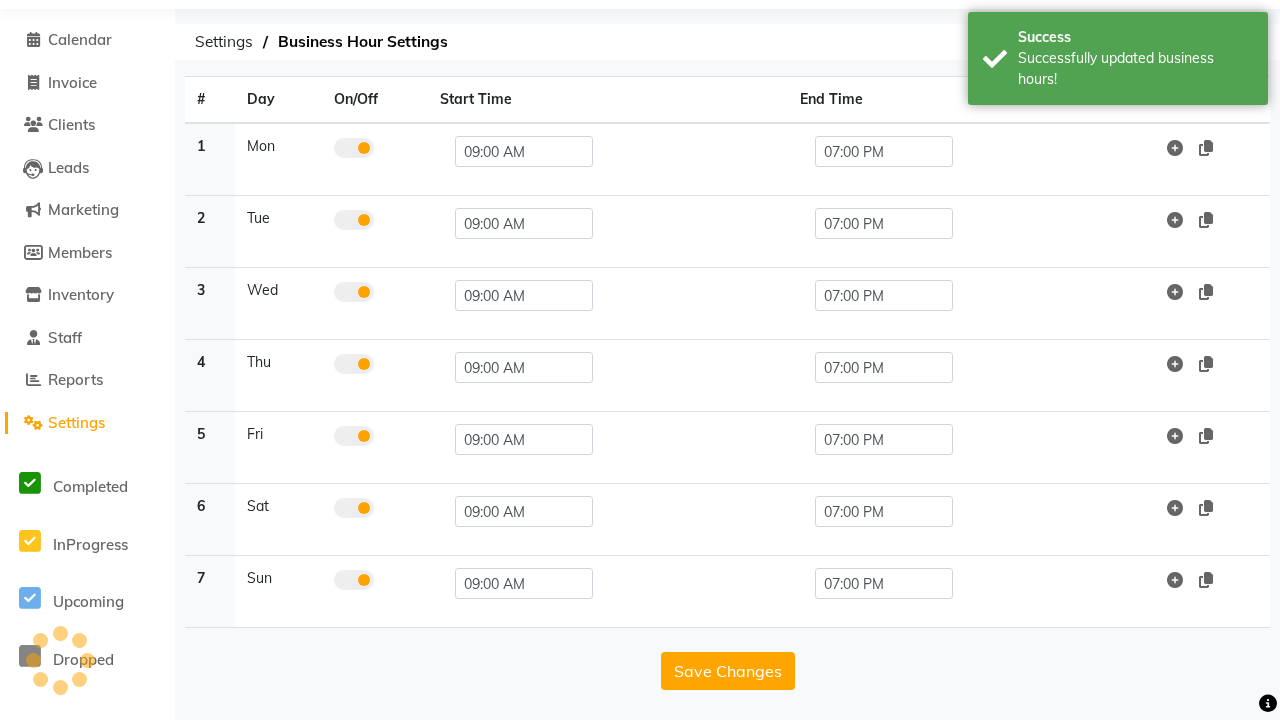 click at bounding box center [37, -27] 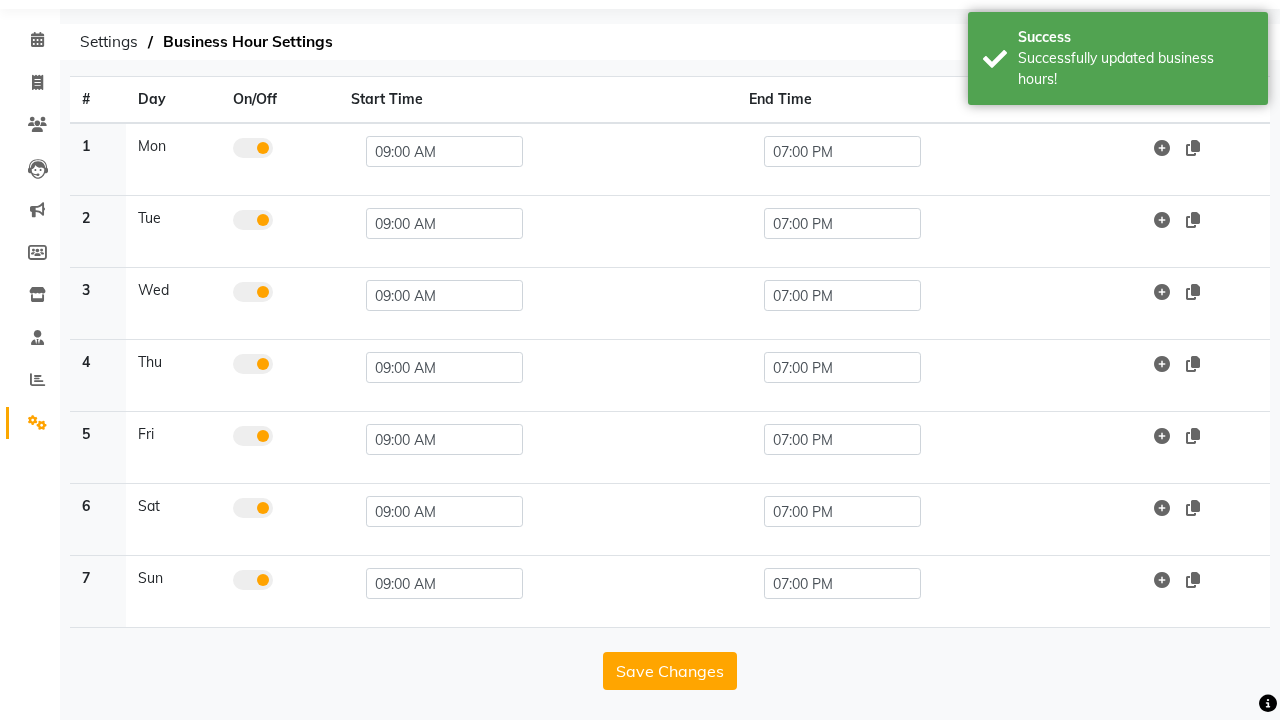 scroll, scrollTop: 8, scrollLeft: 0, axis: vertical 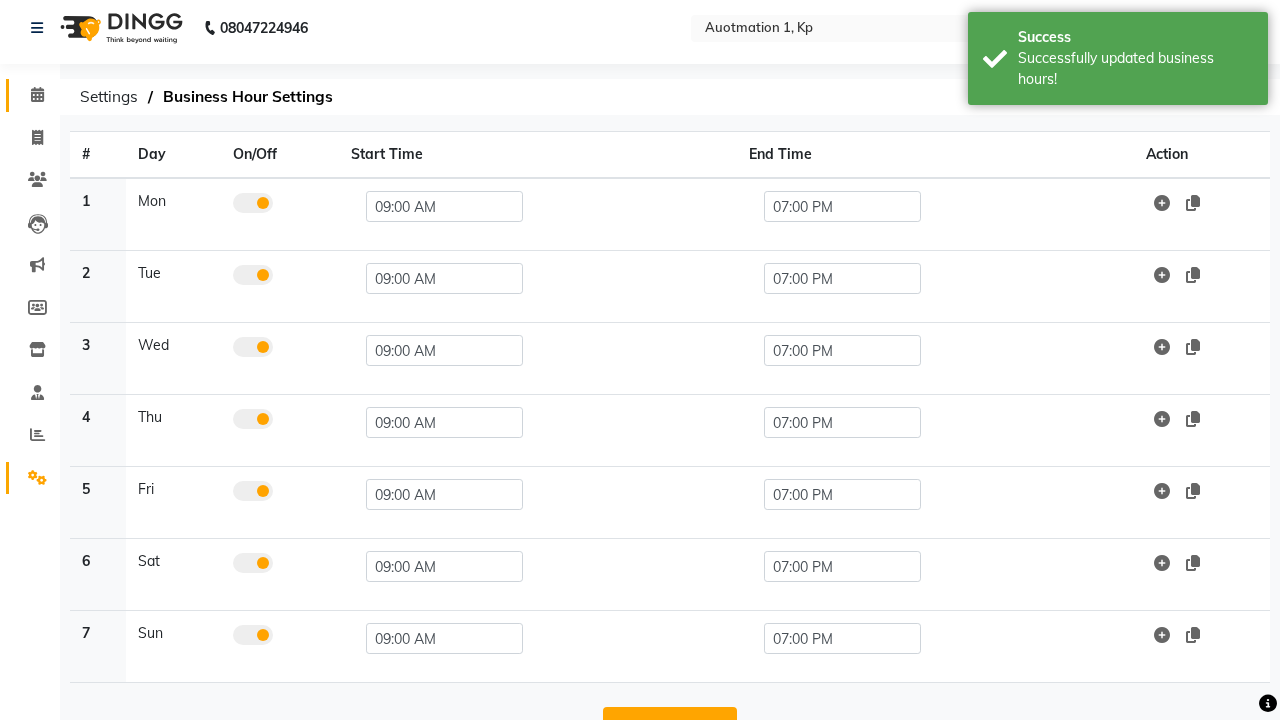 click 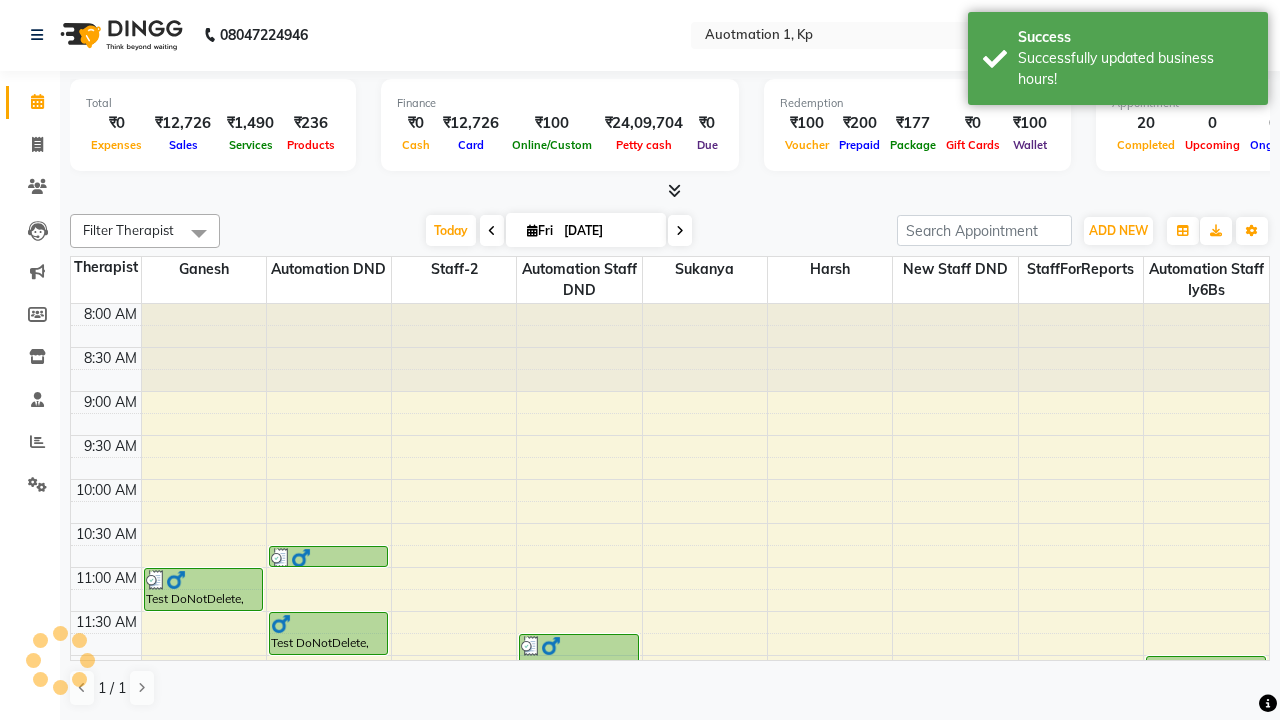 scroll, scrollTop: 0, scrollLeft: 0, axis: both 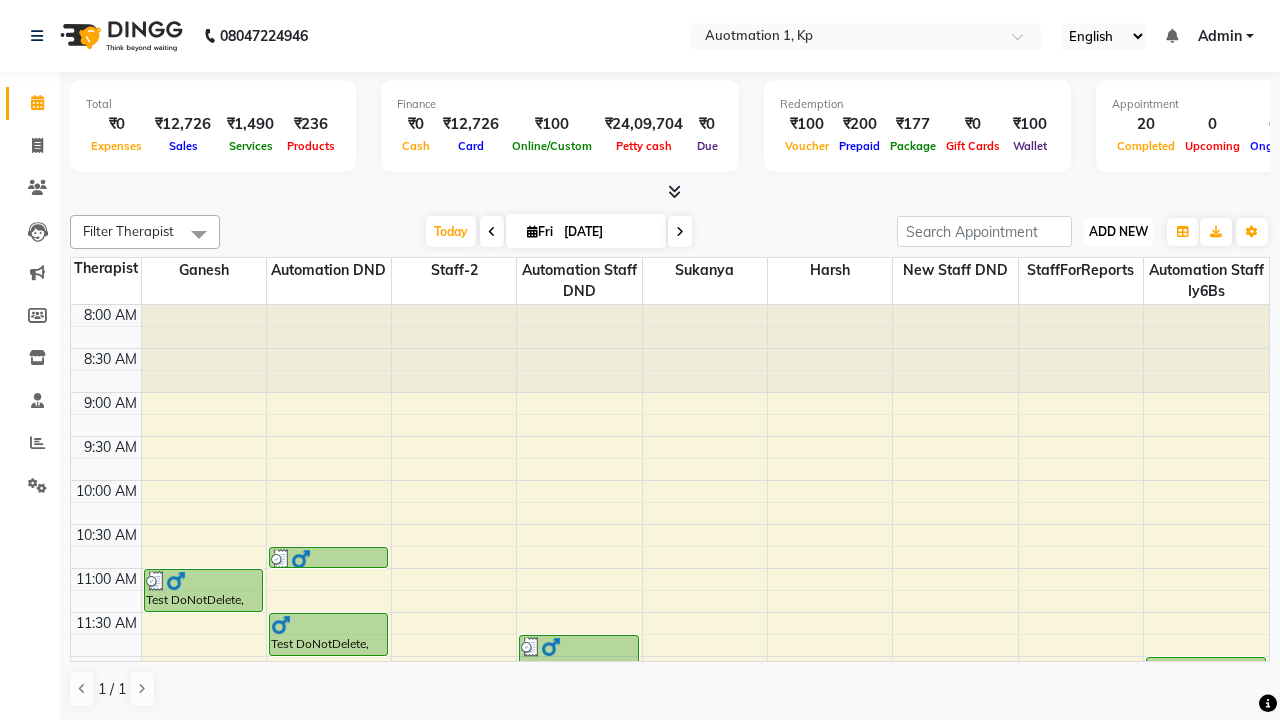 click on "ADD NEW" at bounding box center (1118, 231) 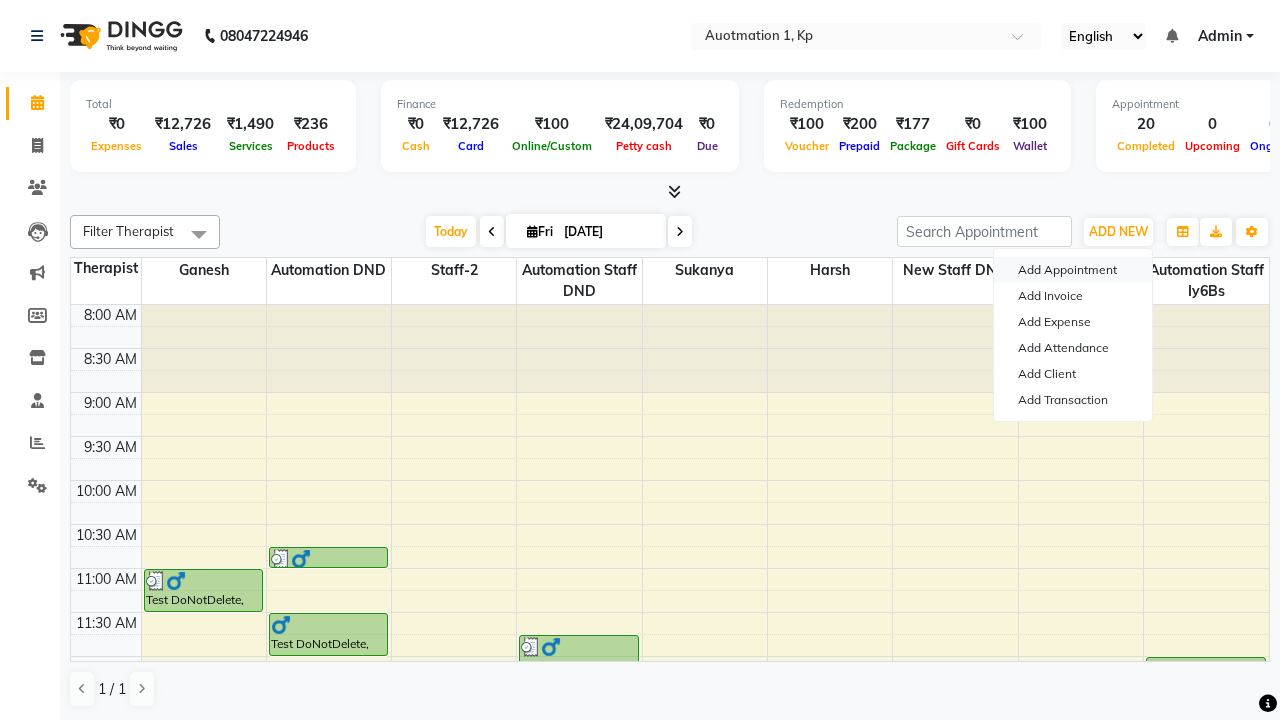 click on "Add Appointment" at bounding box center [1073, 270] 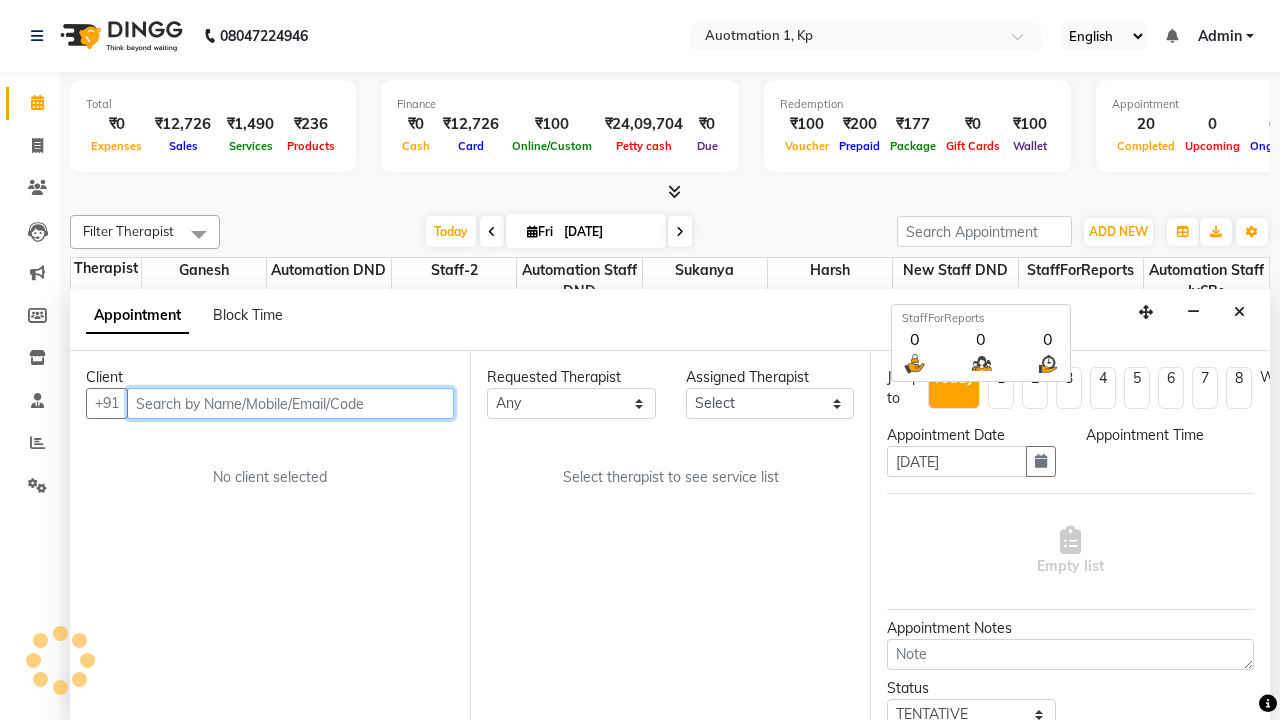 select on "540" 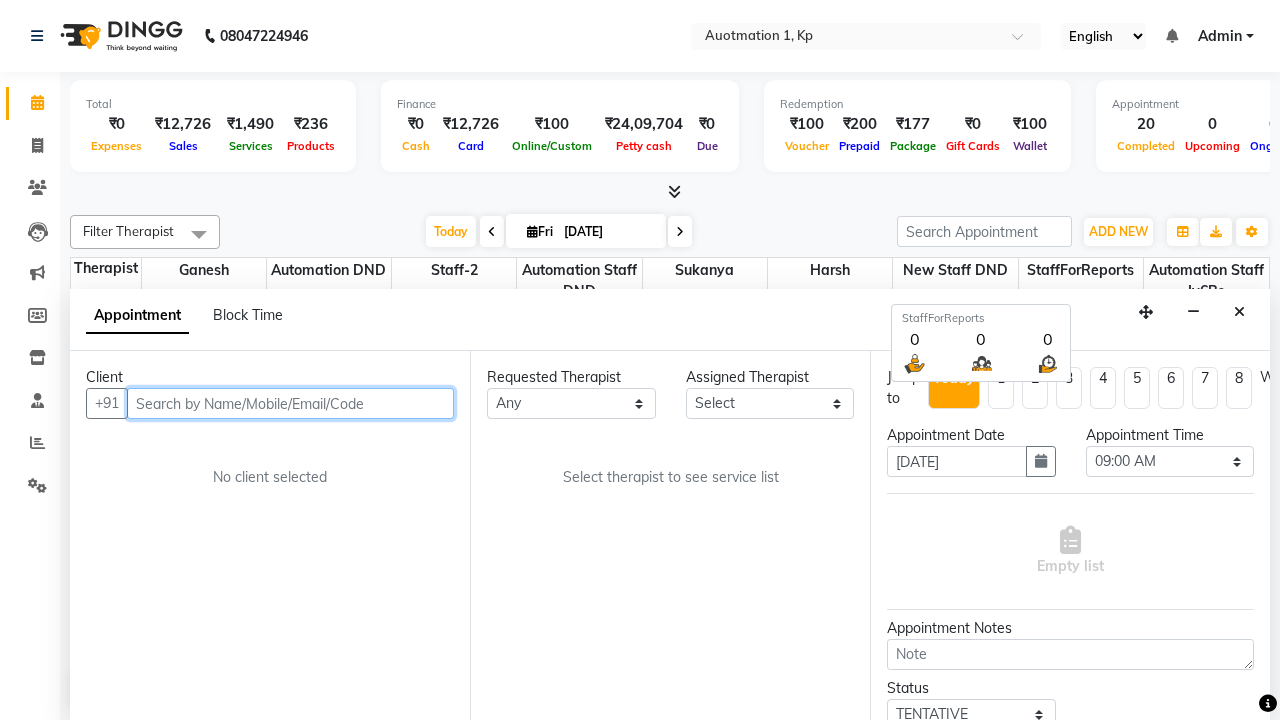 scroll, scrollTop: 1, scrollLeft: 0, axis: vertical 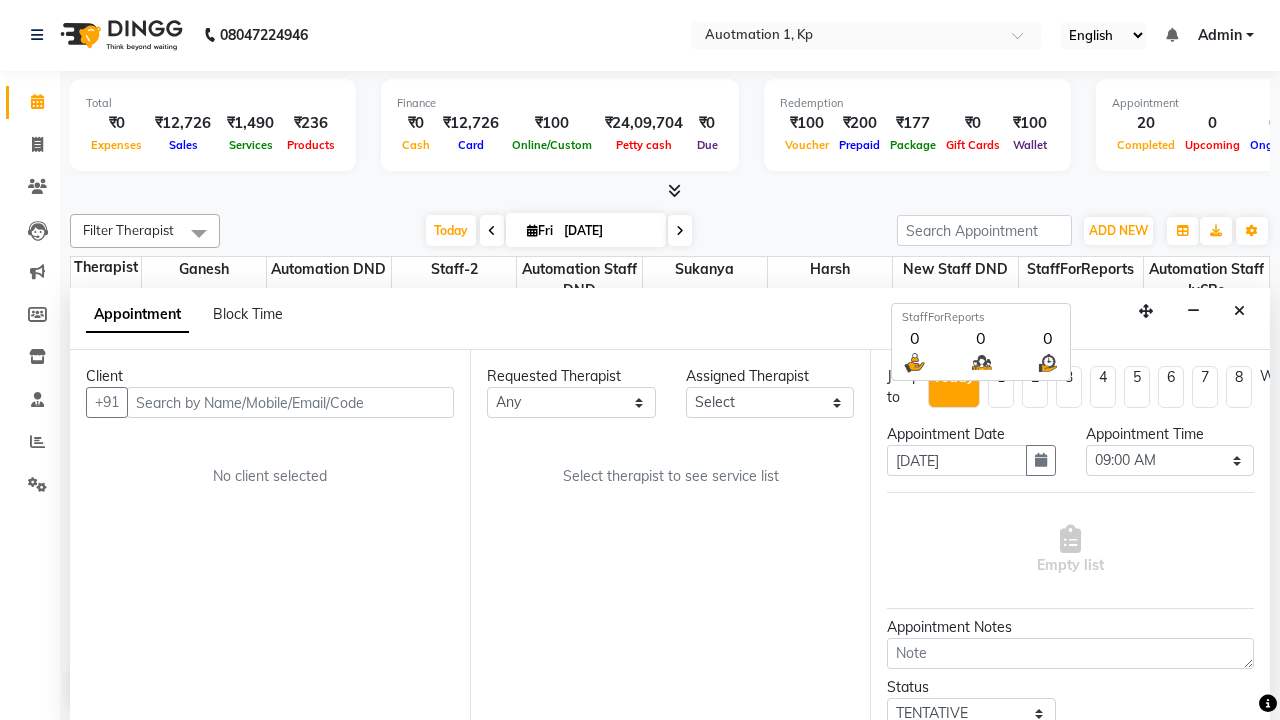 click on "Admin" at bounding box center (1220, 35) 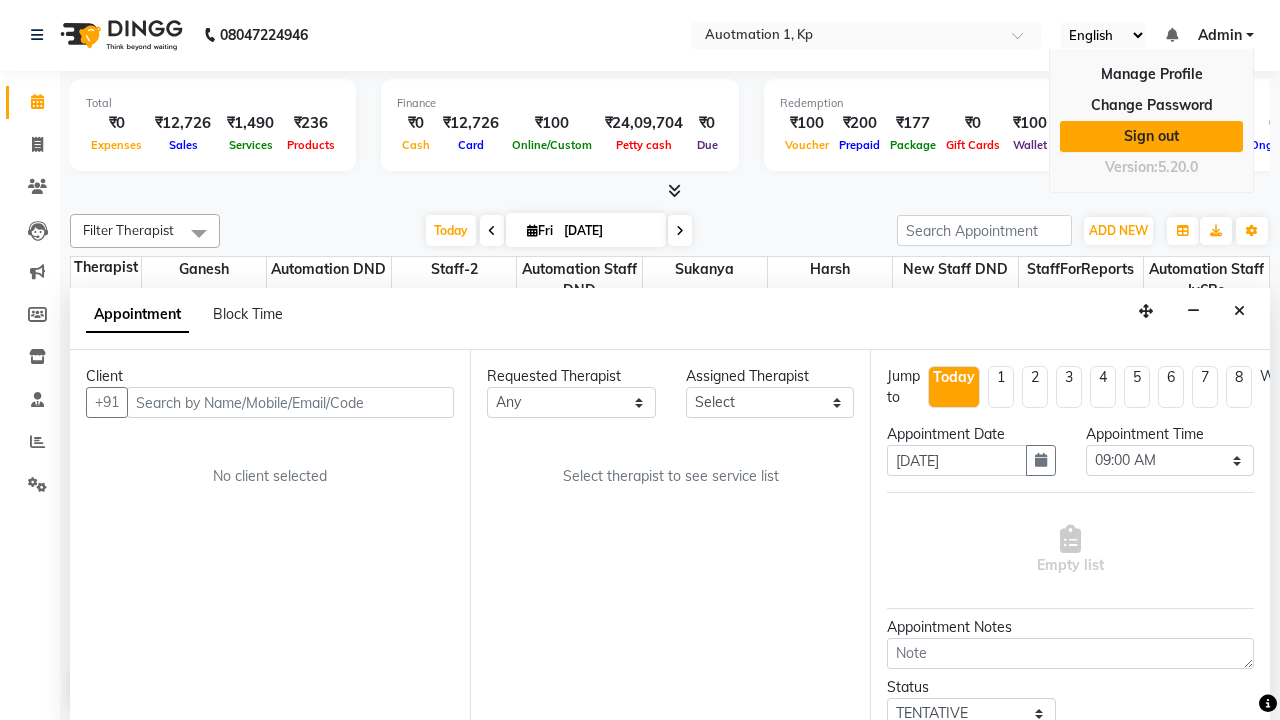 click on "Sign out" at bounding box center (1151, 136) 